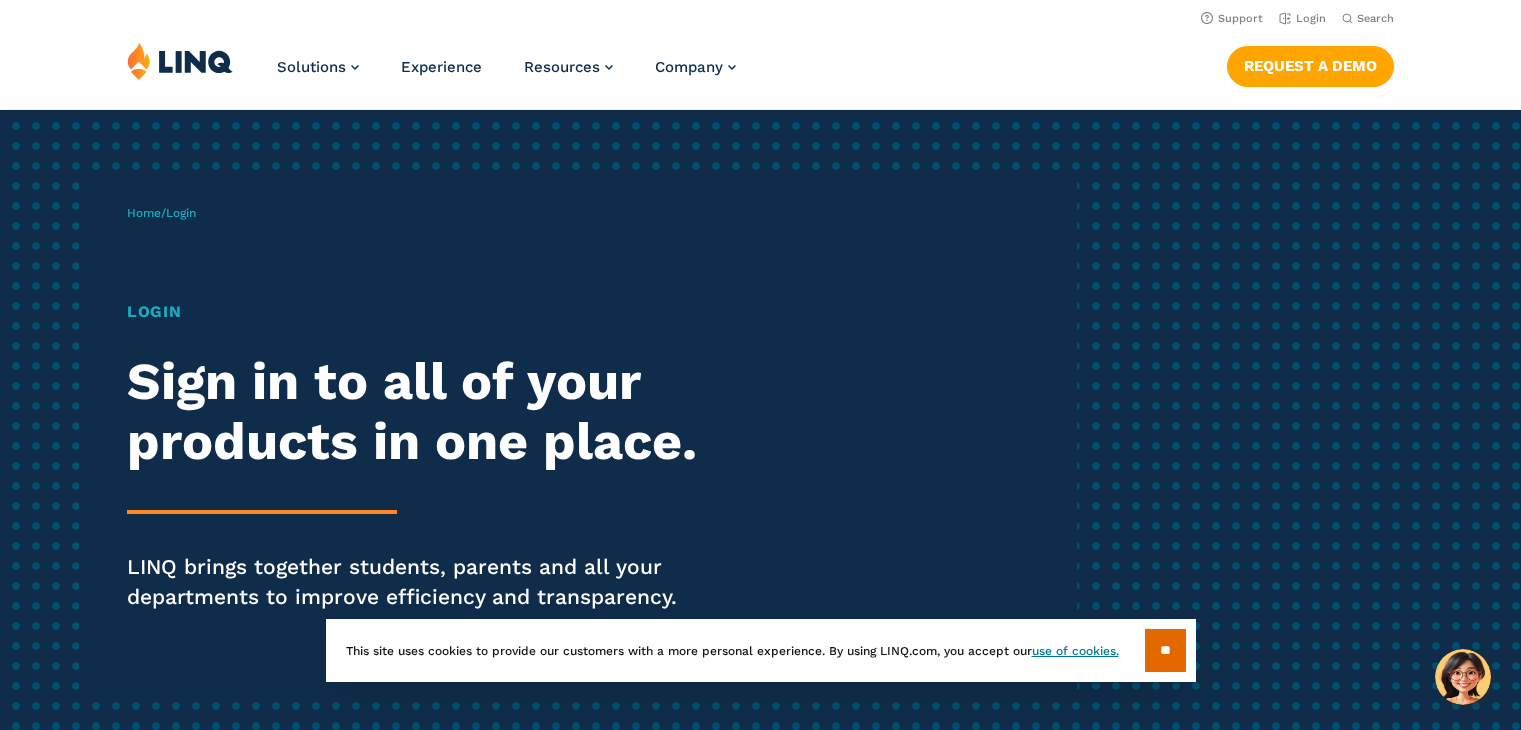 scroll, scrollTop: 0, scrollLeft: 0, axis: both 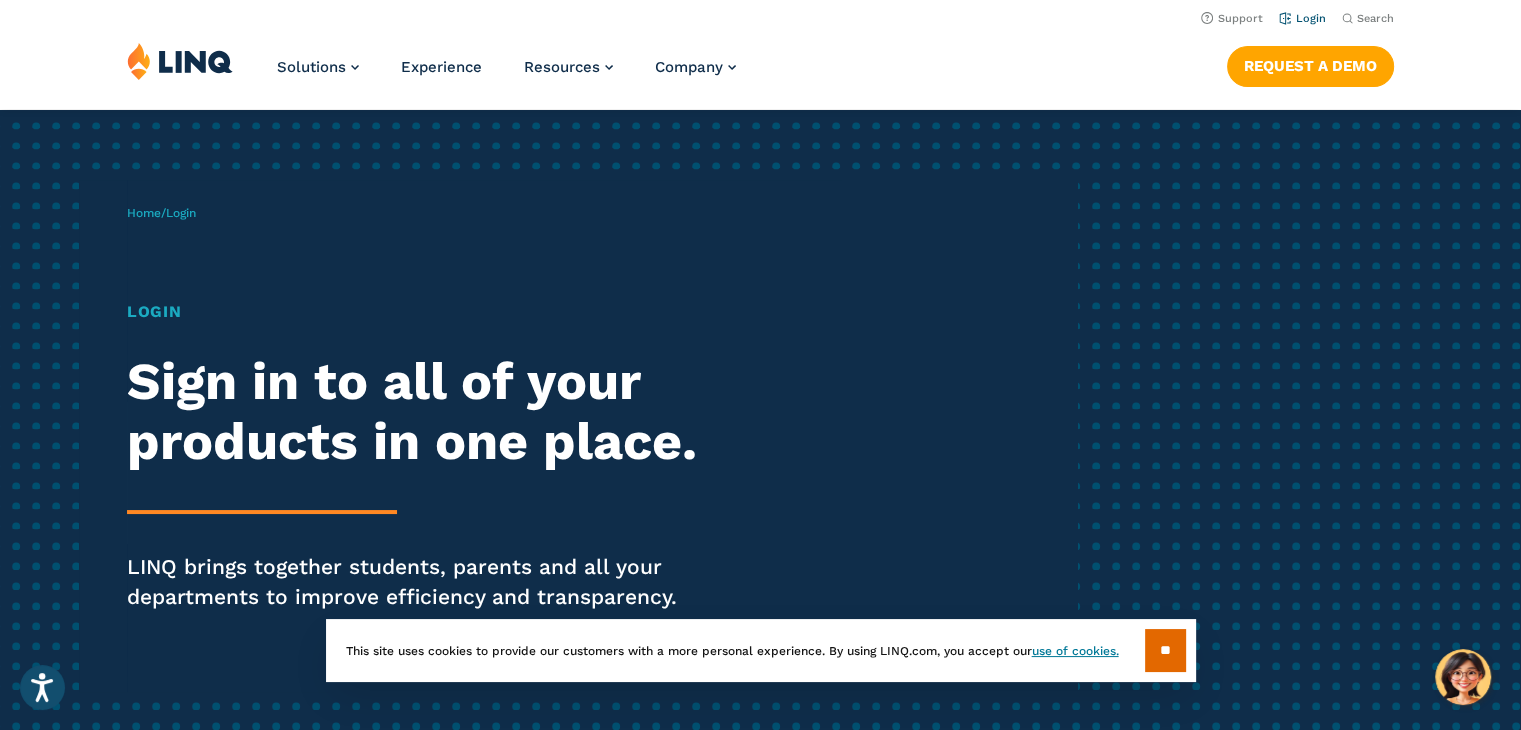 click on "Login" at bounding box center [1302, 18] 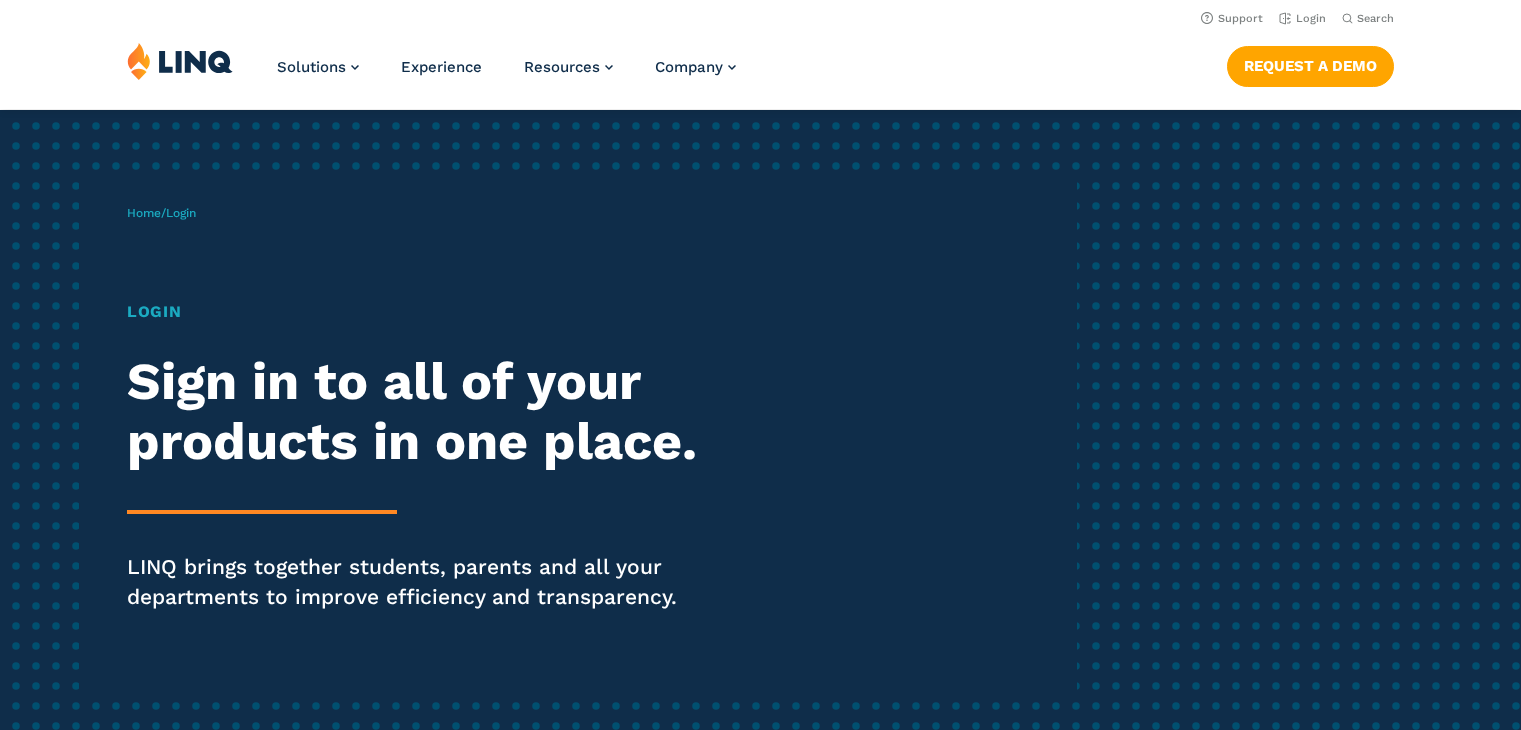scroll, scrollTop: 0, scrollLeft: 0, axis: both 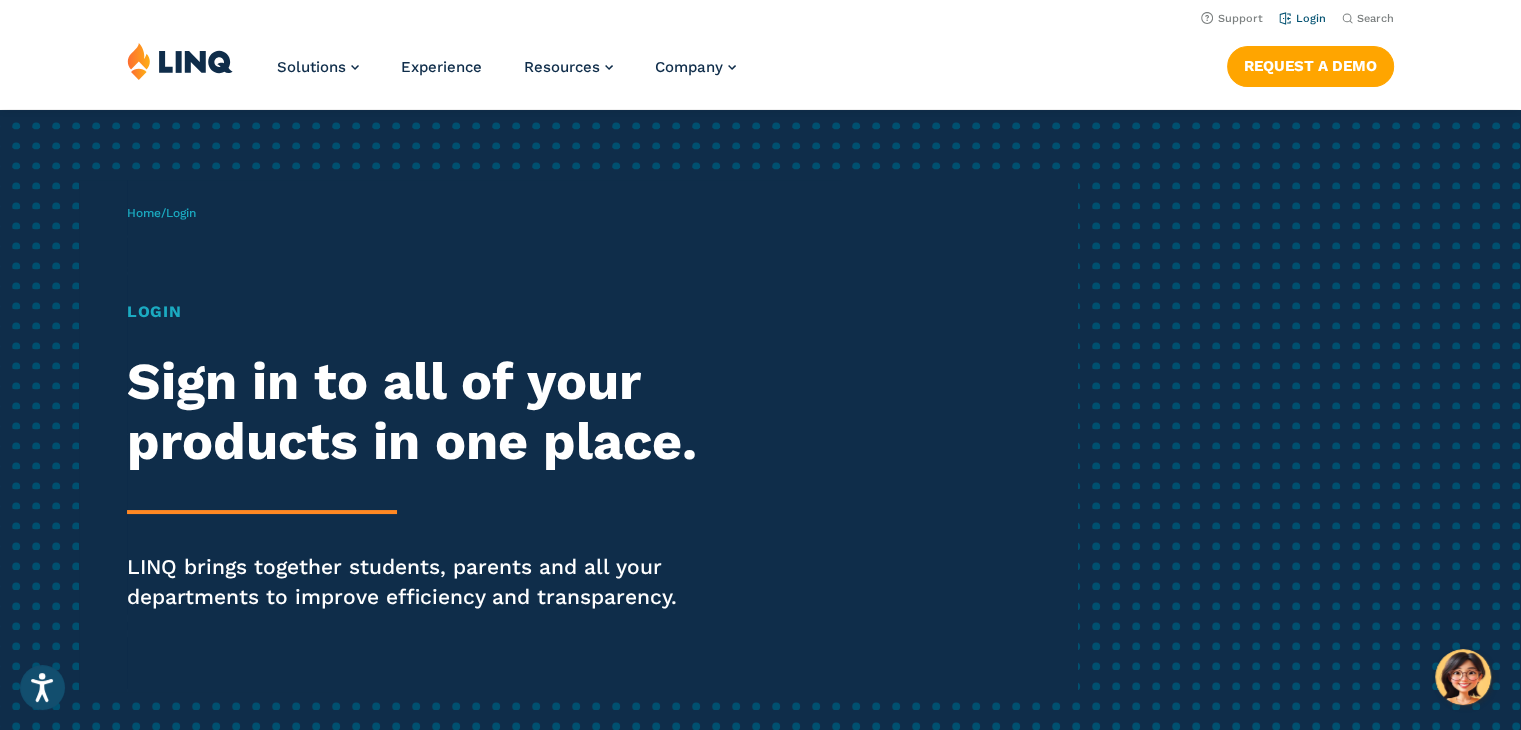 click on "Login" at bounding box center [1302, 18] 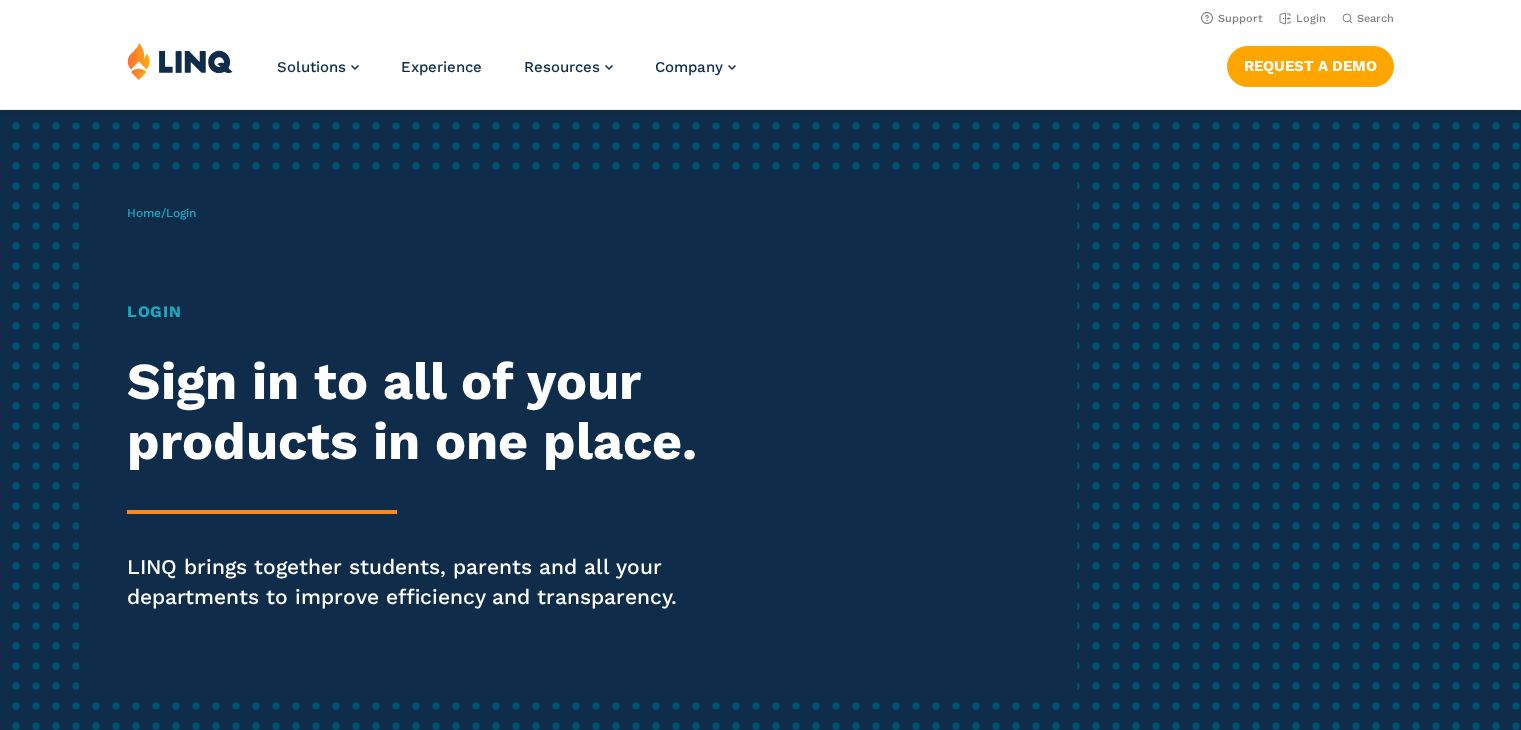 scroll, scrollTop: 0, scrollLeft: 0, axis: both 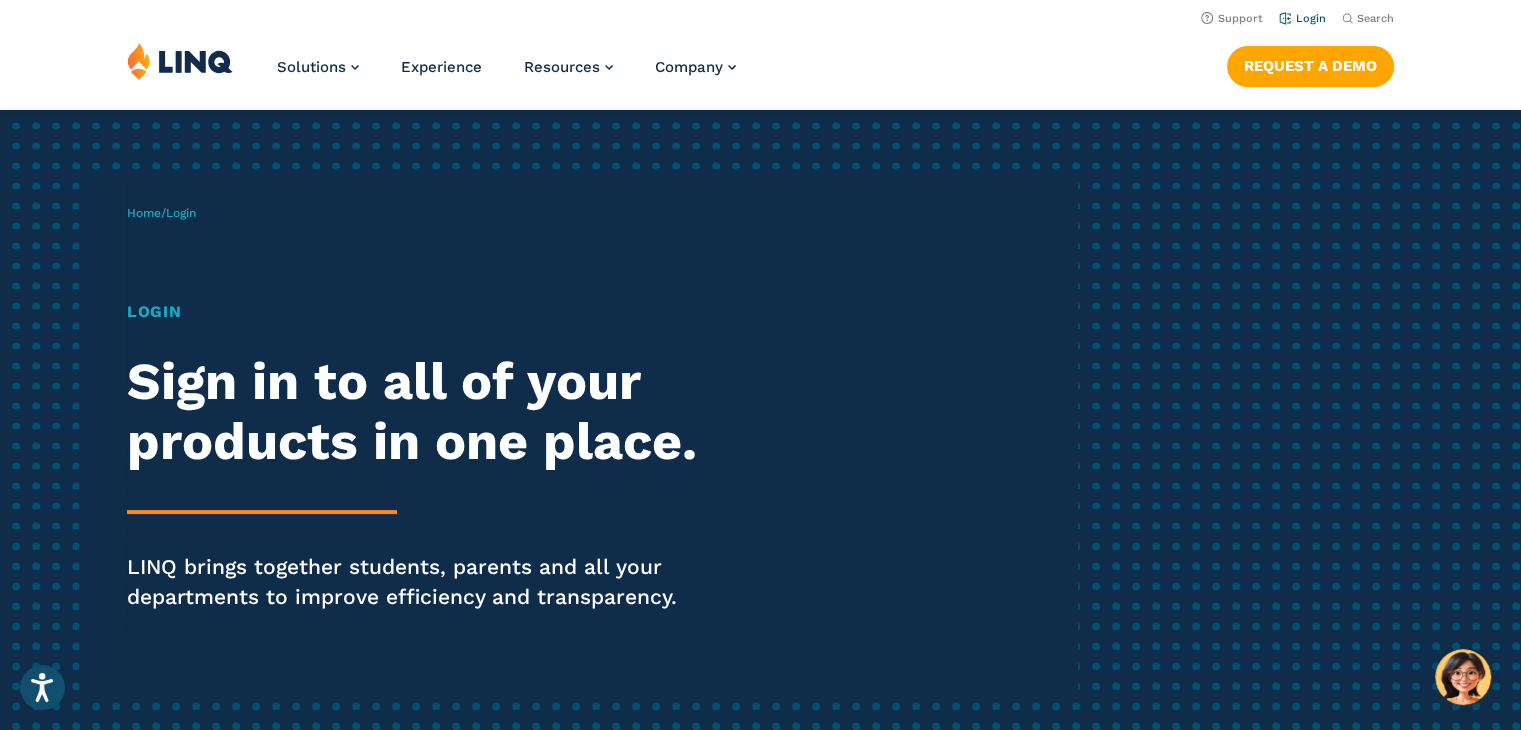 click on "Login" at bounding box center (1302, 18) 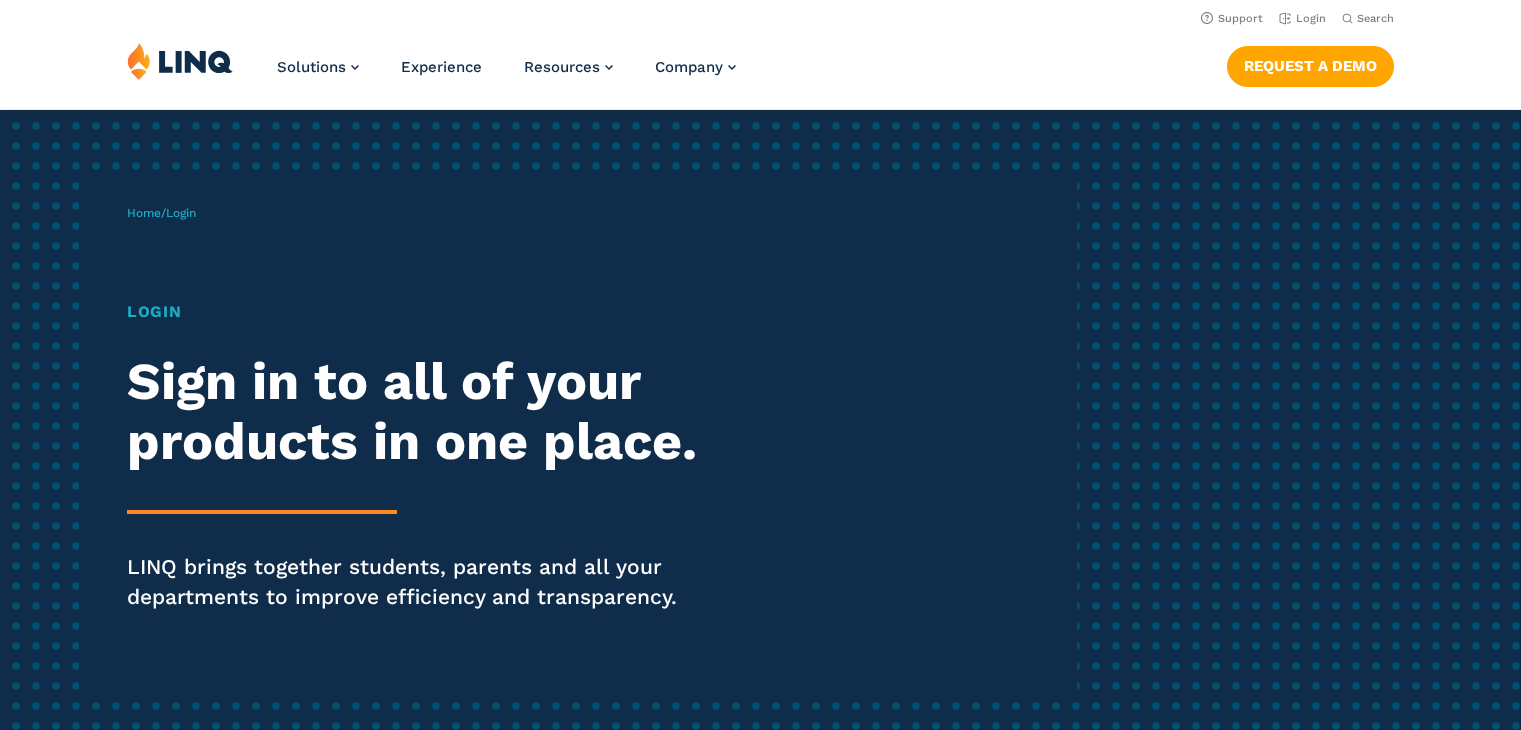 scroll, scrollTop: 0, scrollLeft: 0, axis: both 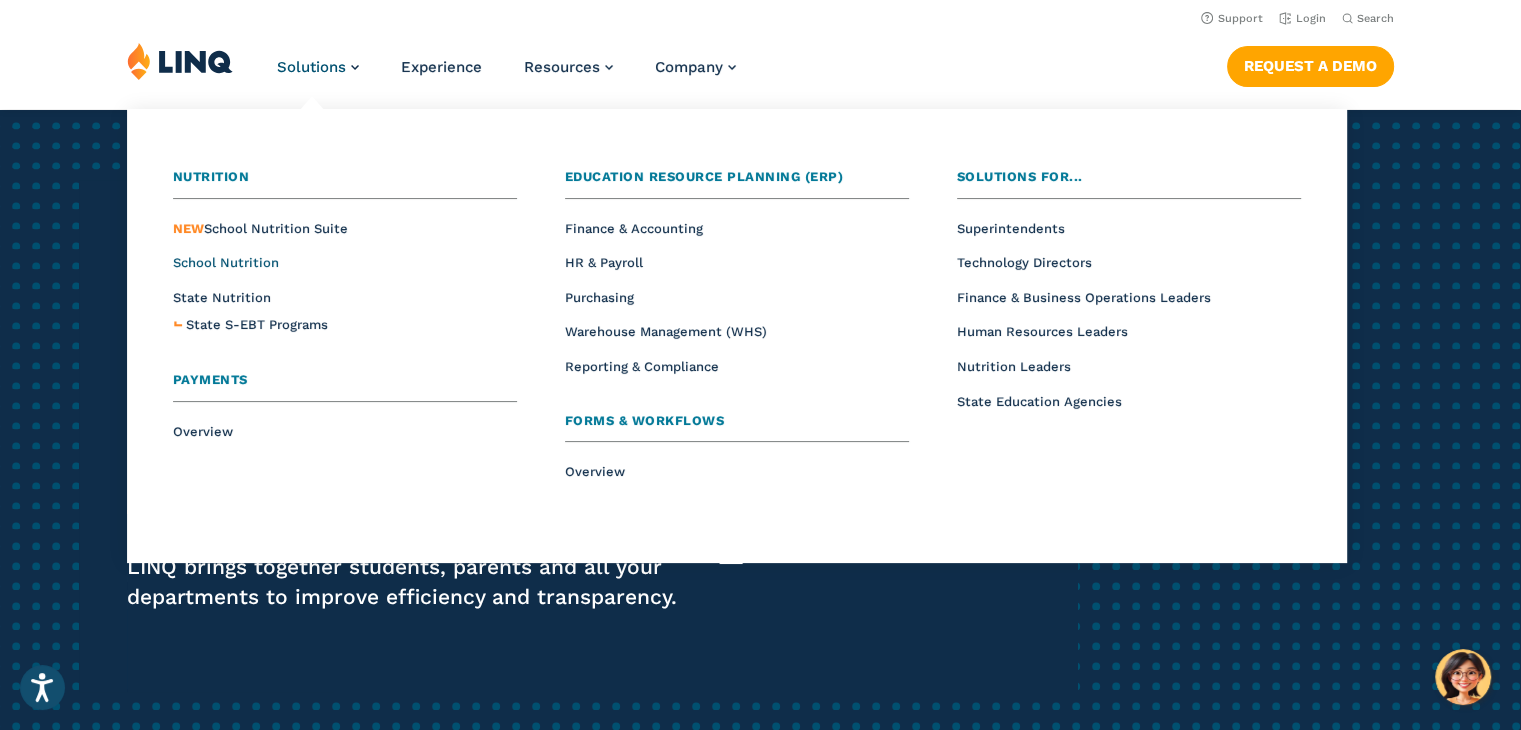 click on "School Nutrition" at bounding box center (226, 262) 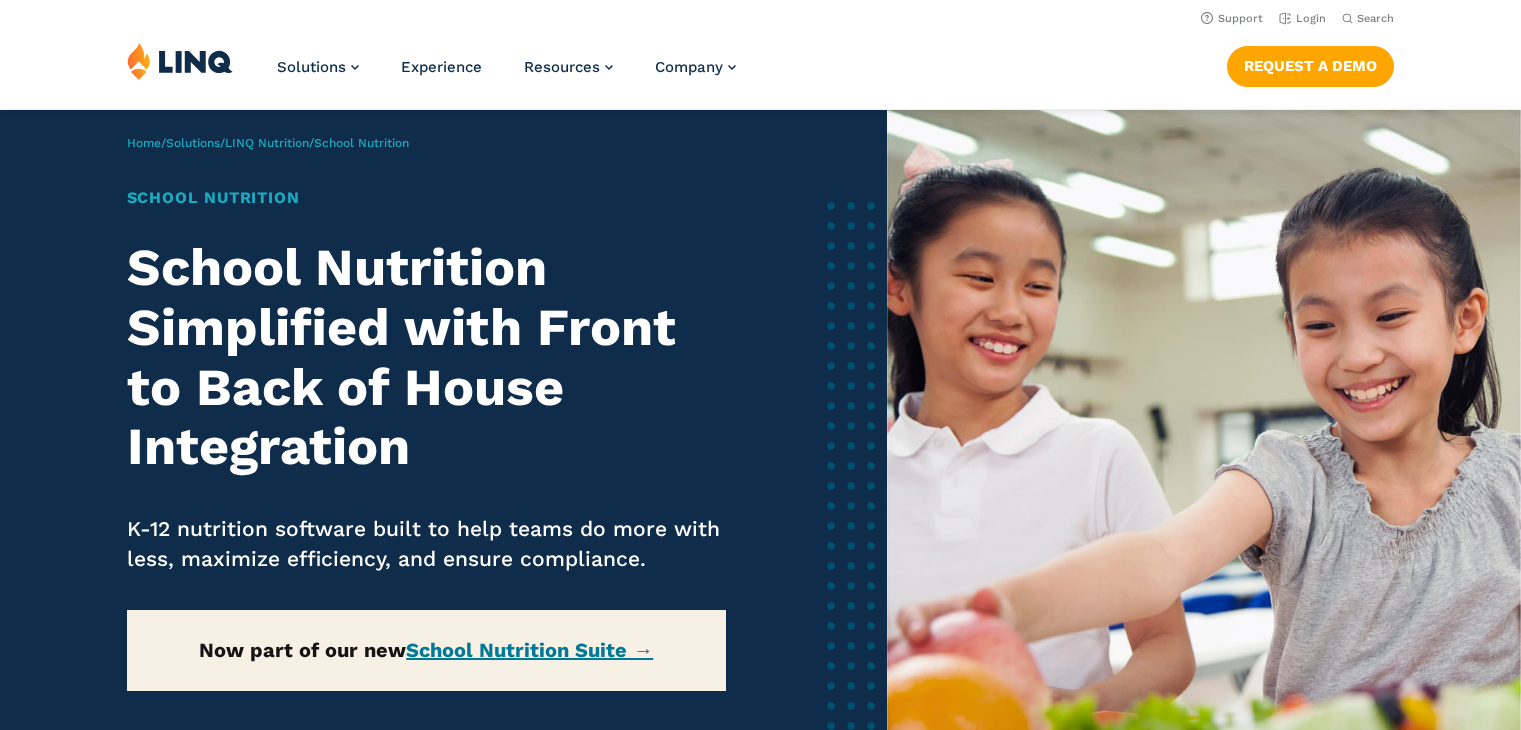 scroll, scrollTop: 0, scrollLeft: 0, axis: both 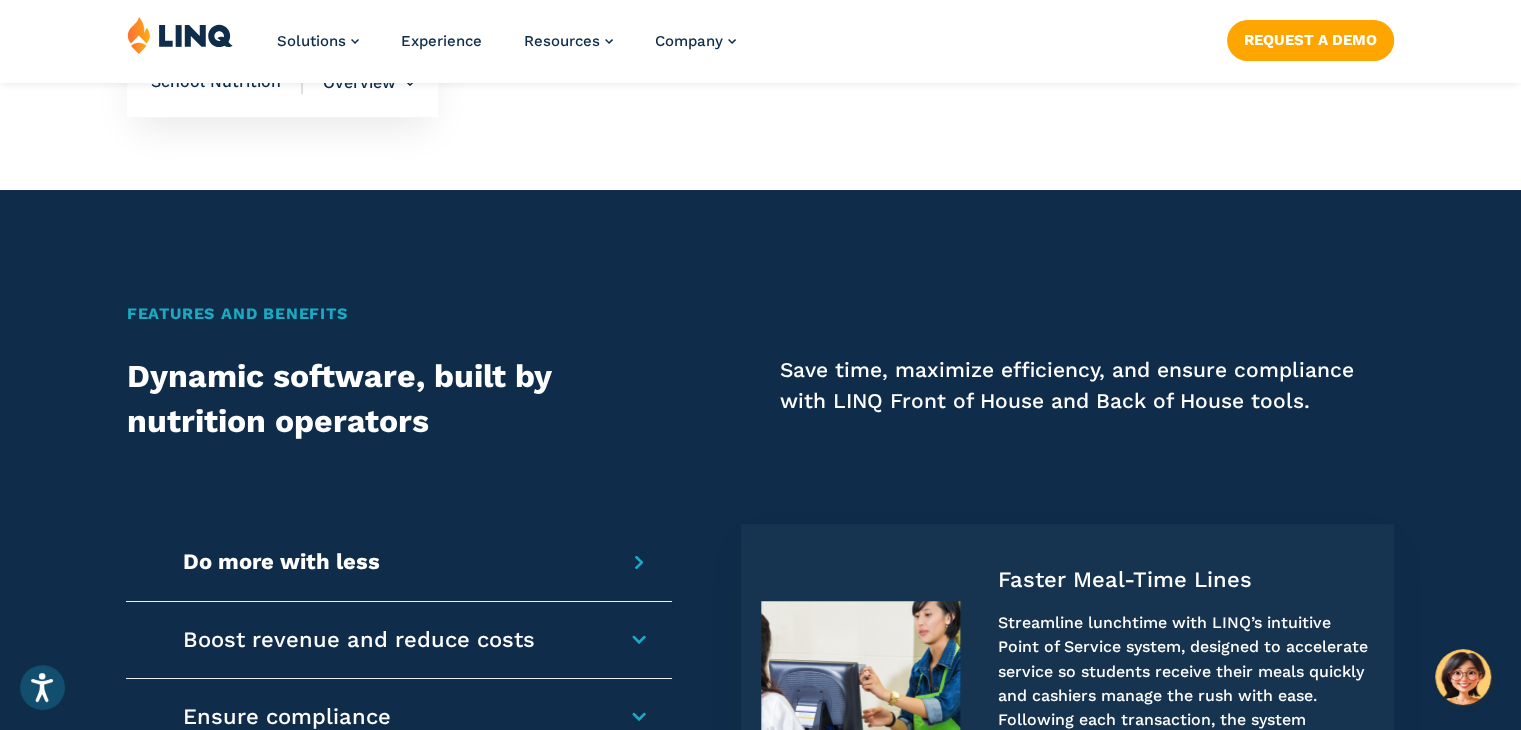 click at bounding box center [180, 35] 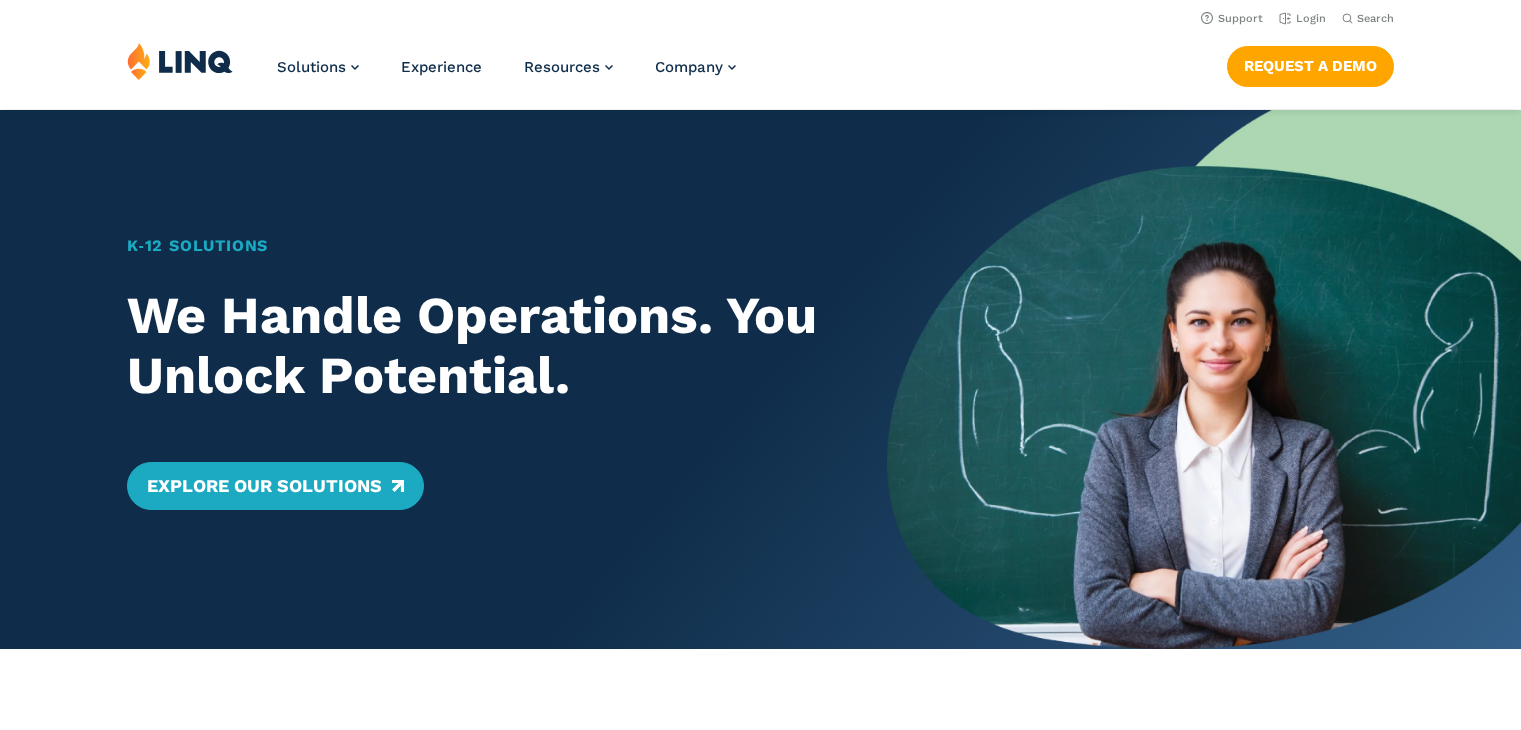scroll, scrollTop: 0, scrollLeft: 0, axis: both 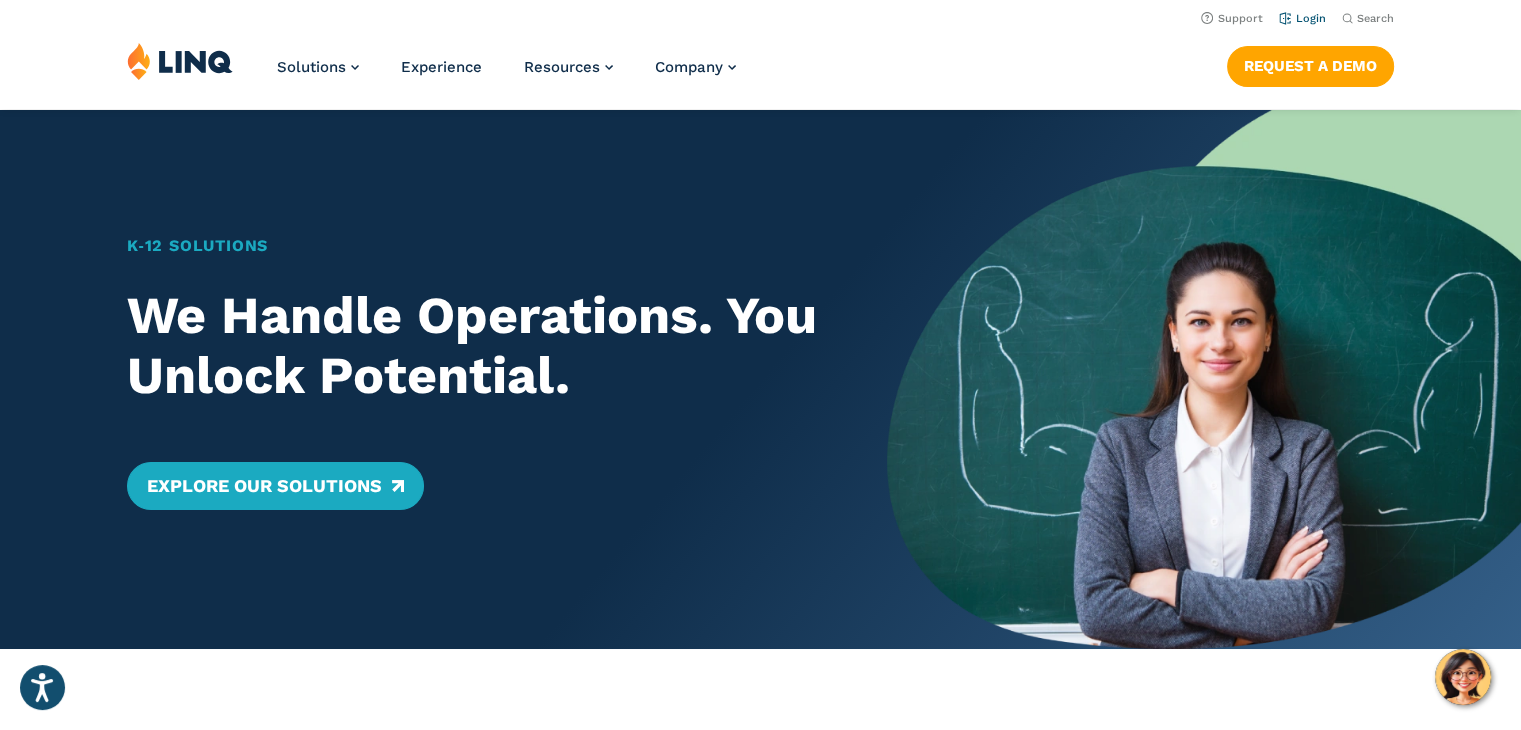 click on "Login" at bounding box center (1302, 18) 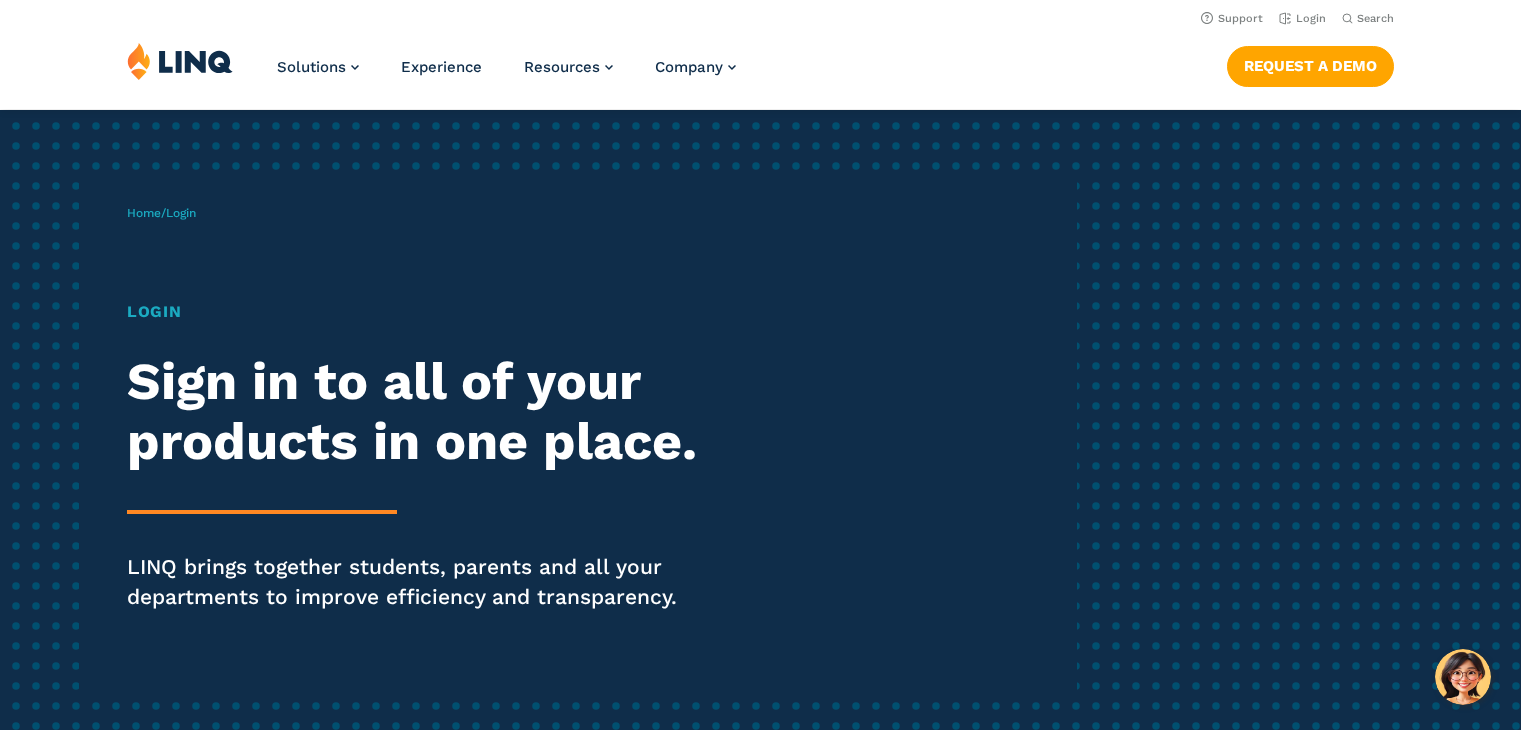 scroll, scrollTop: 0, scrollLeft: 0, axis: both 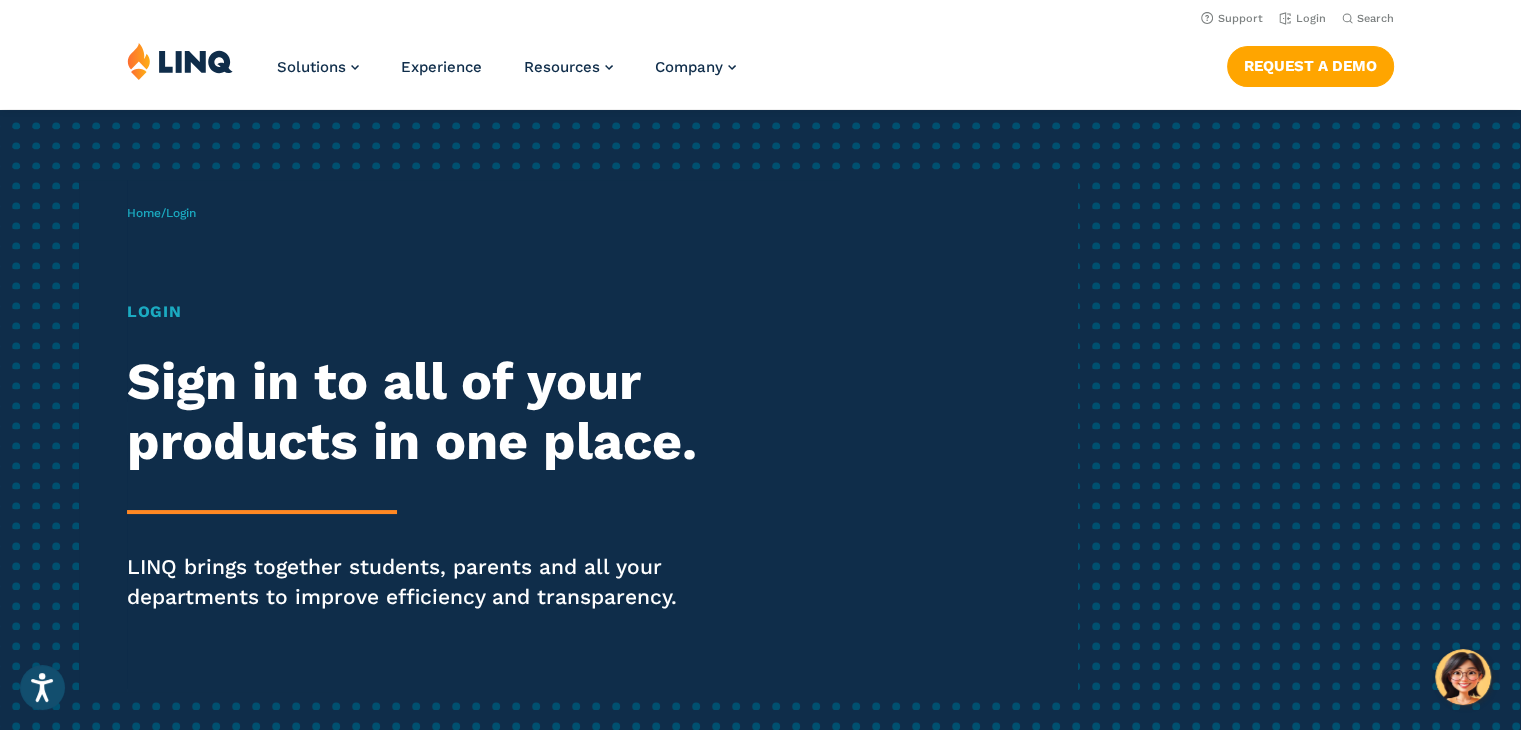 click on "Home  /  Login
Login
Sign in to all of your products in one place.
LINQ brings together students, parents and all your departments to improve efficiency and transparency." at bounding box center [760, 436] 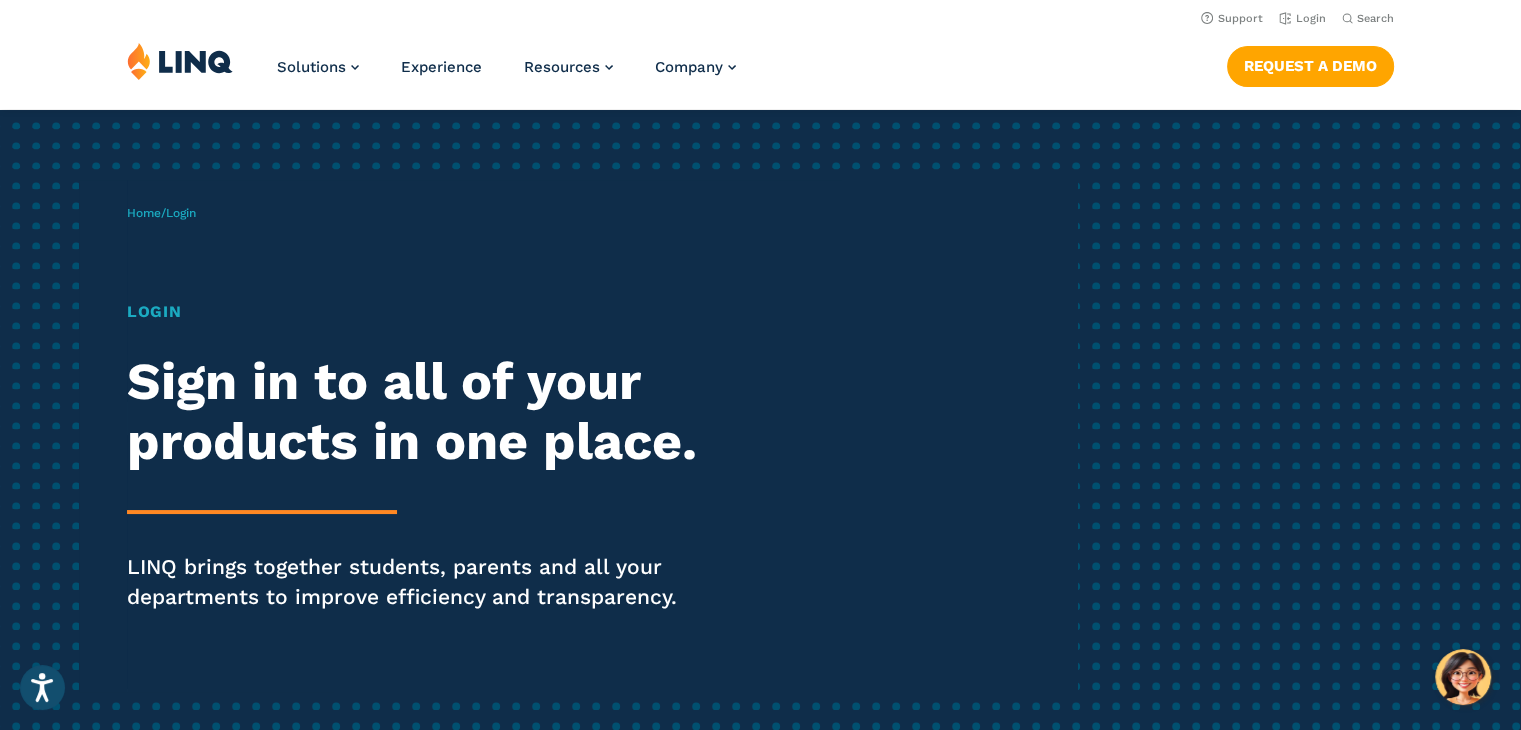 click on "Login" at bounding box center (420, 312) 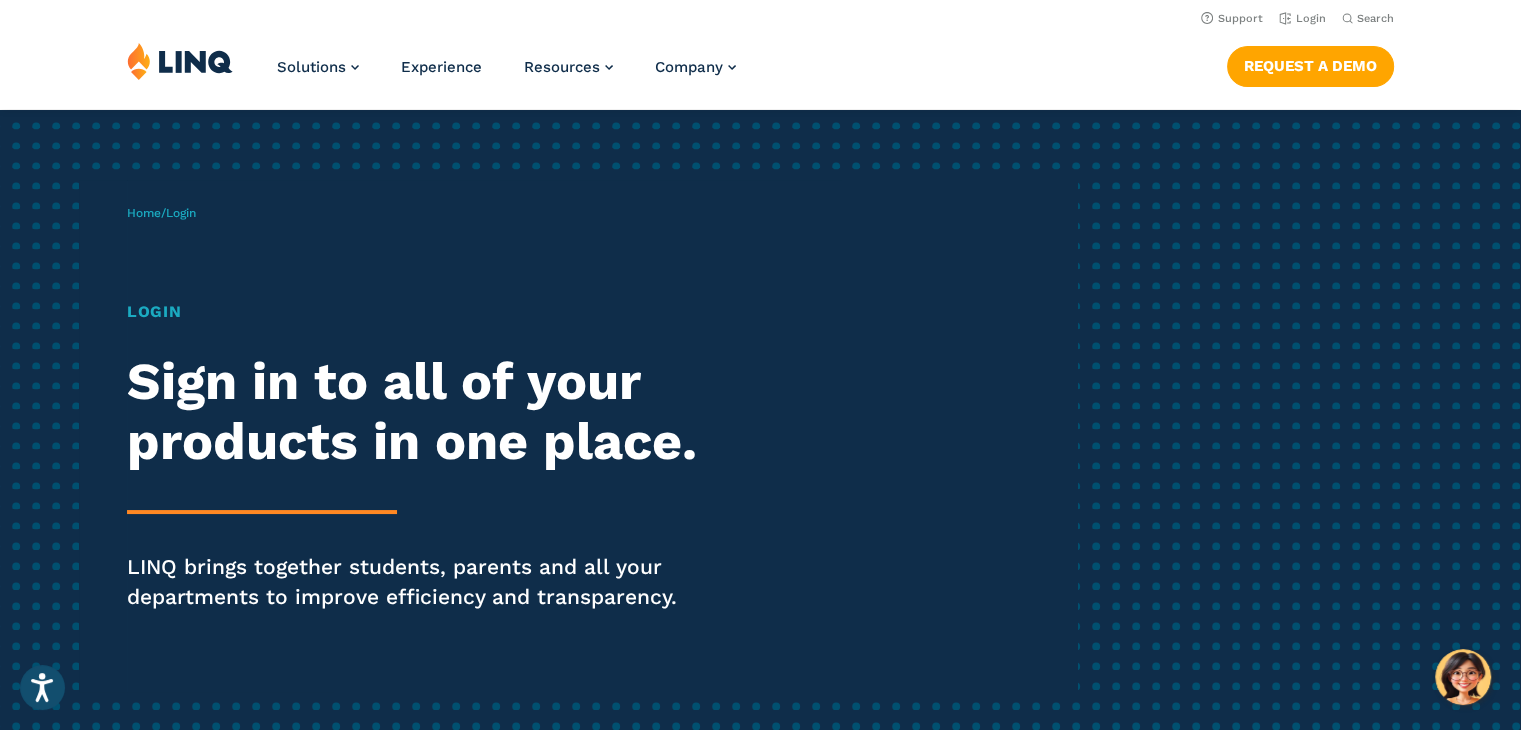 click on "Login
Sign in to all of your products in one place.
LINQ brings together students, parents and all your departments to improve efficiency and transparency." at bounding box center (420, 484) 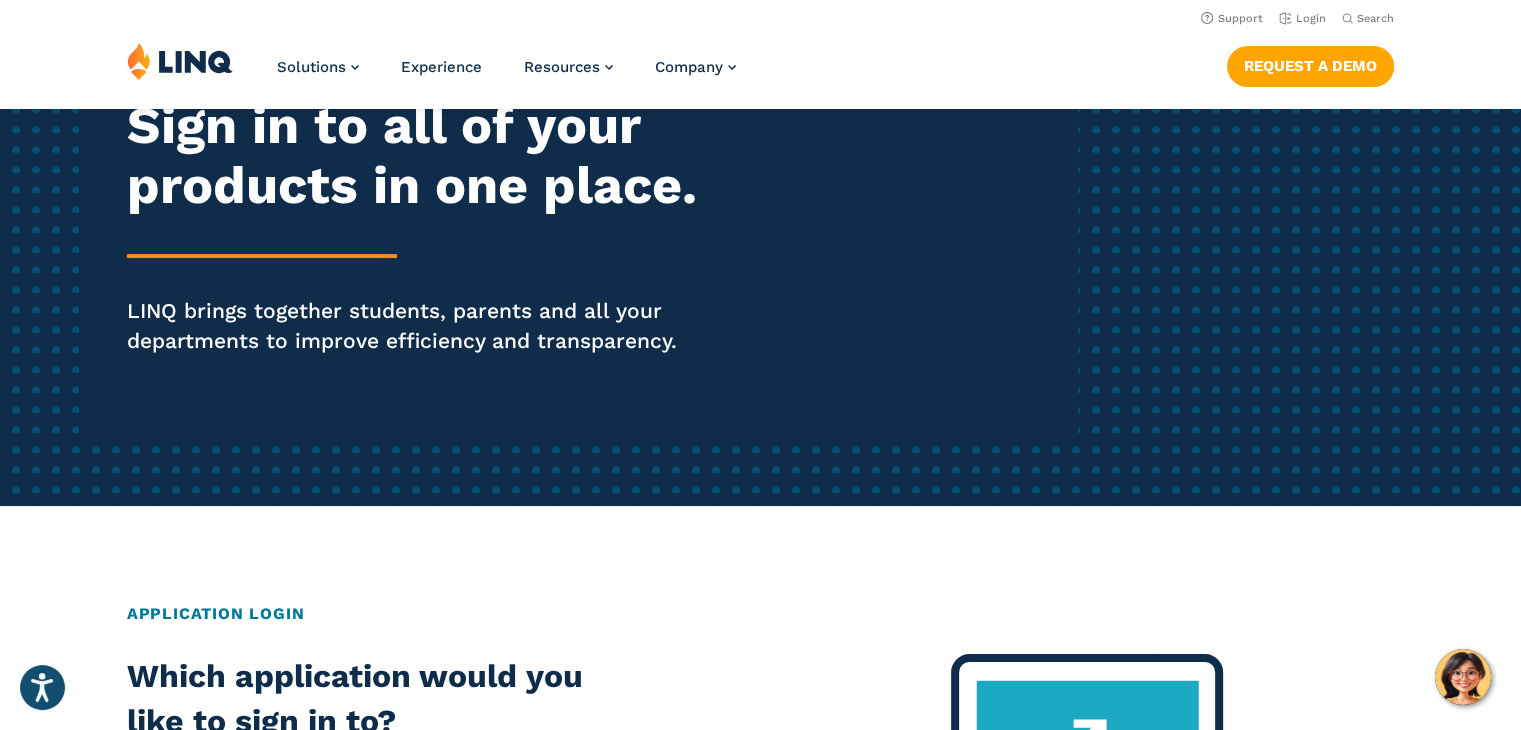scroll, scrollTop: 150, scrollLeft: 0, axis: vertical 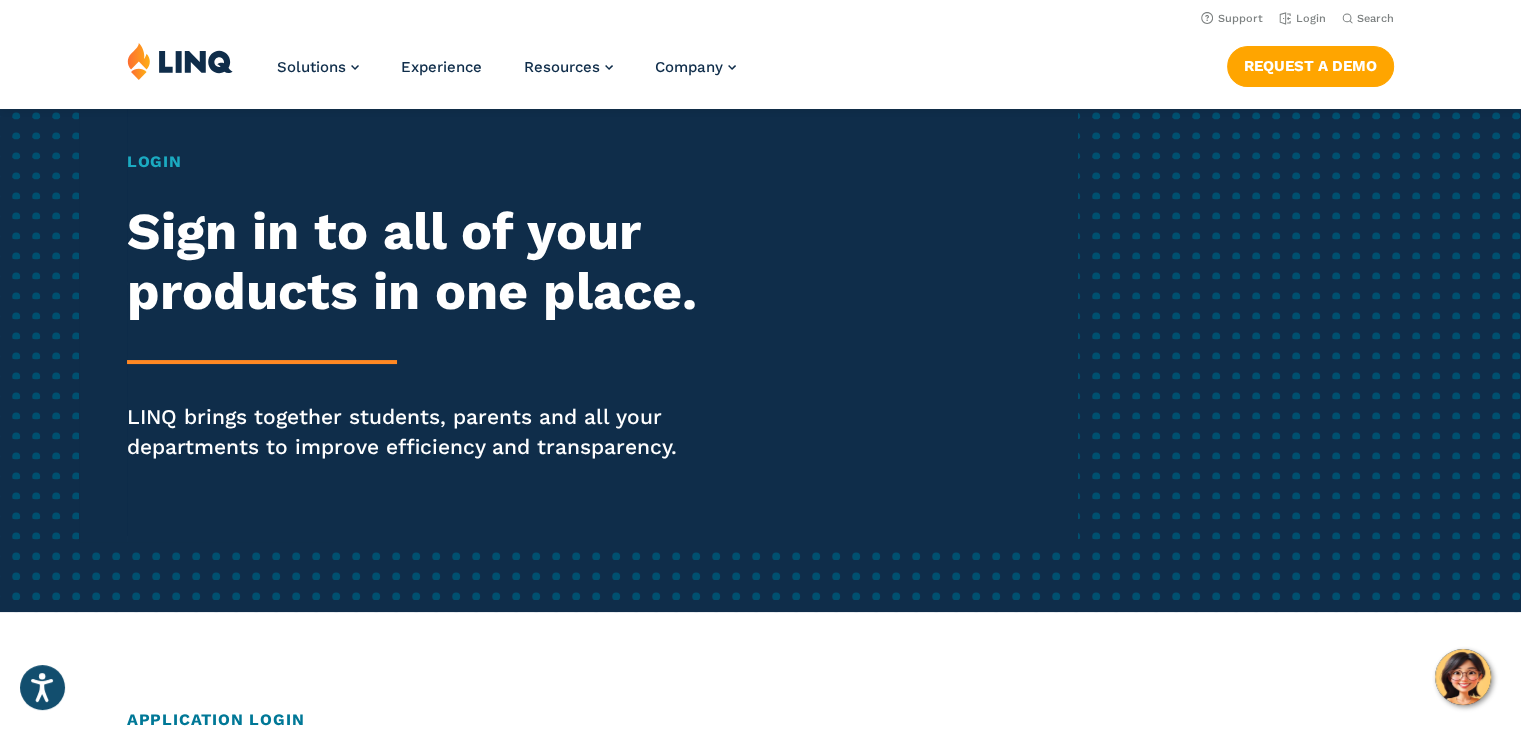 click on "Login" at bounding box center (420, 162) 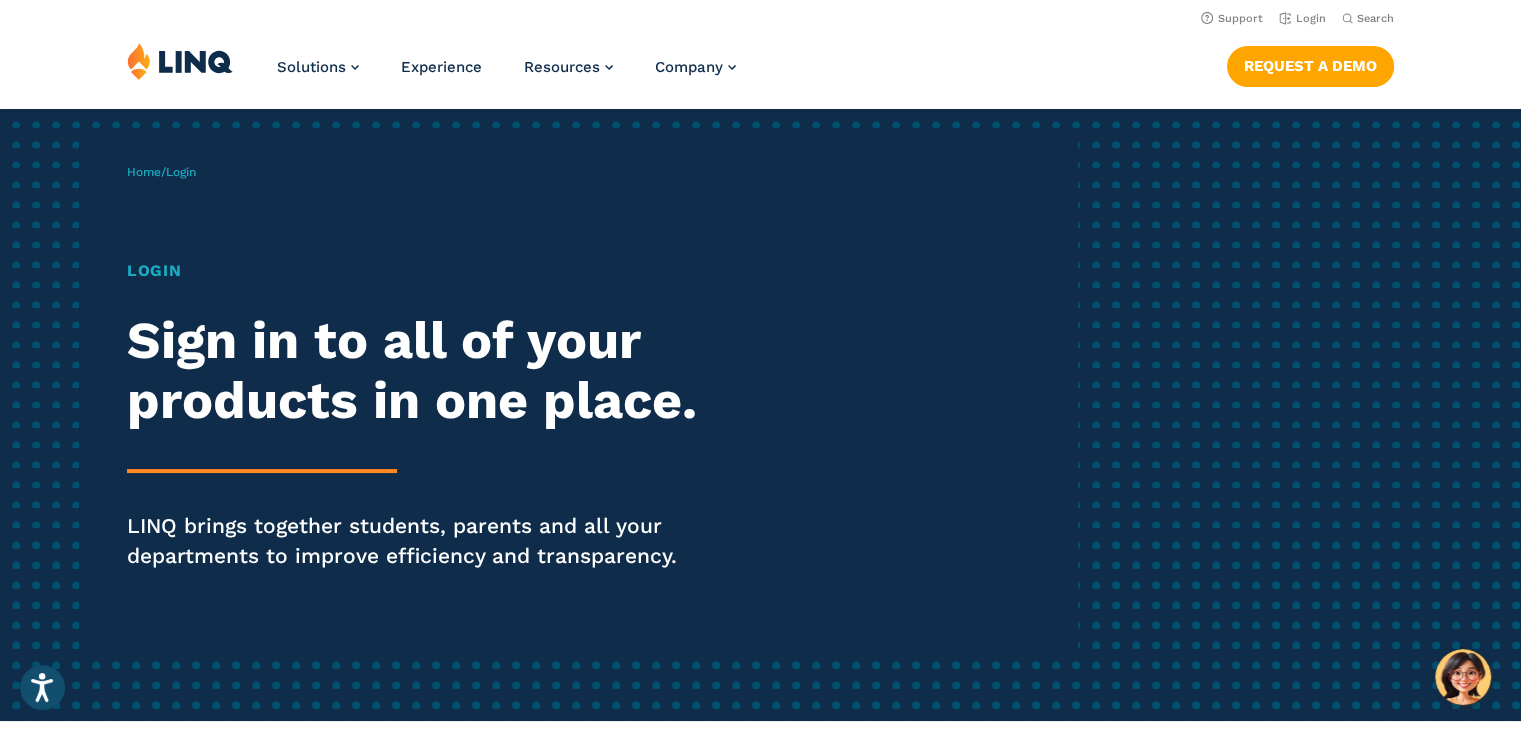 scroll, scrollTop: 28, scrollLeft: 0, axis: vertical 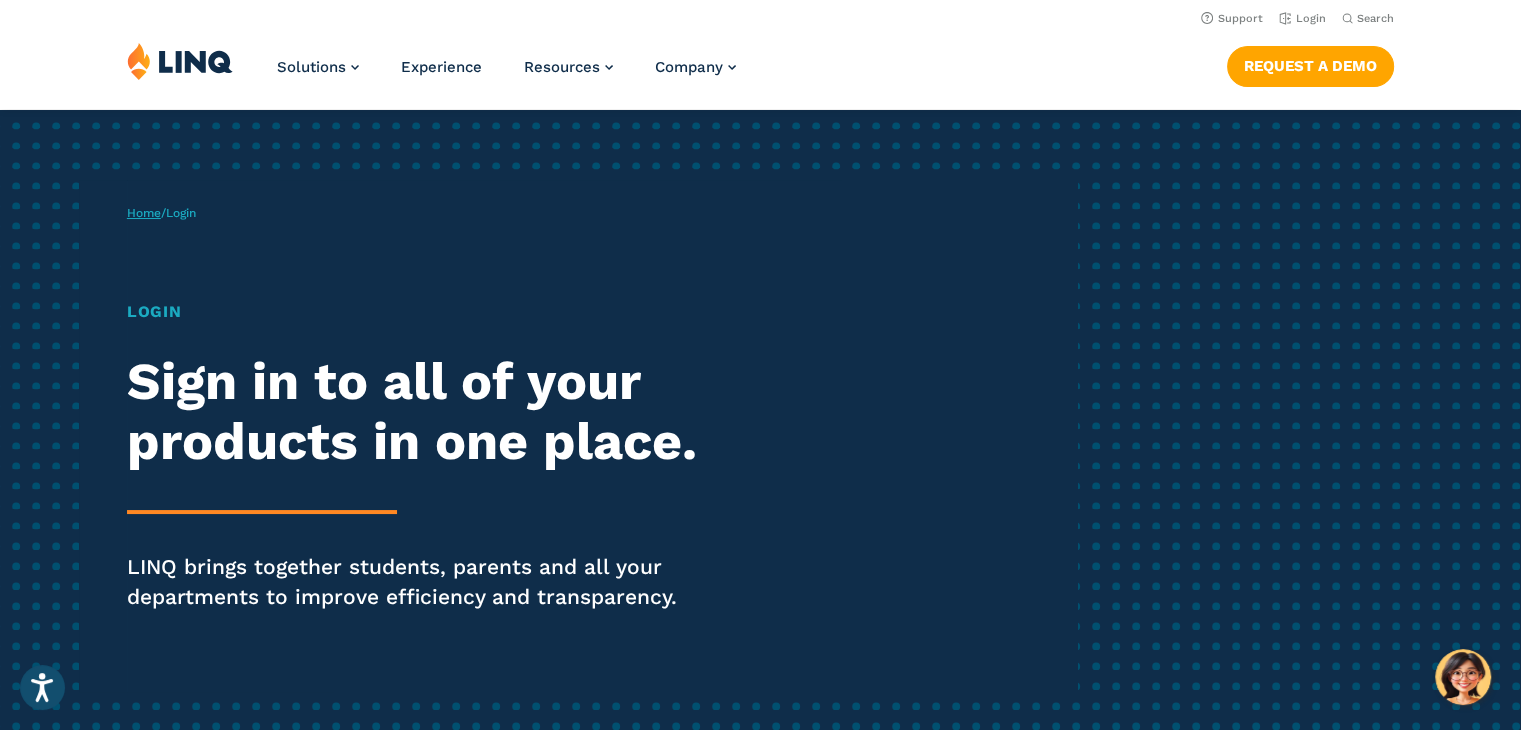 click on "Home" at bounding box center (144, 213) 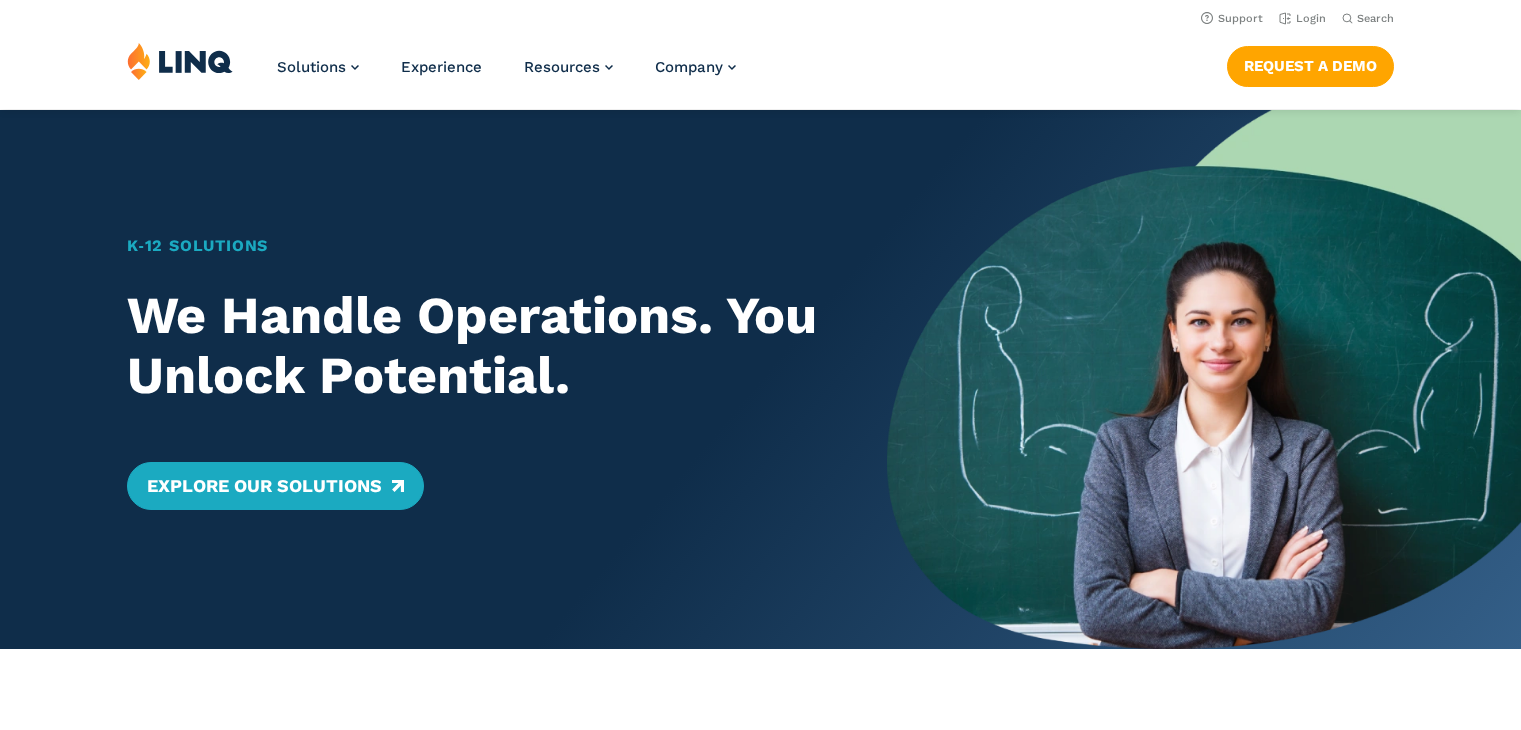 scroll, scrollTop: 0, scrollLeft: 0, axis: both 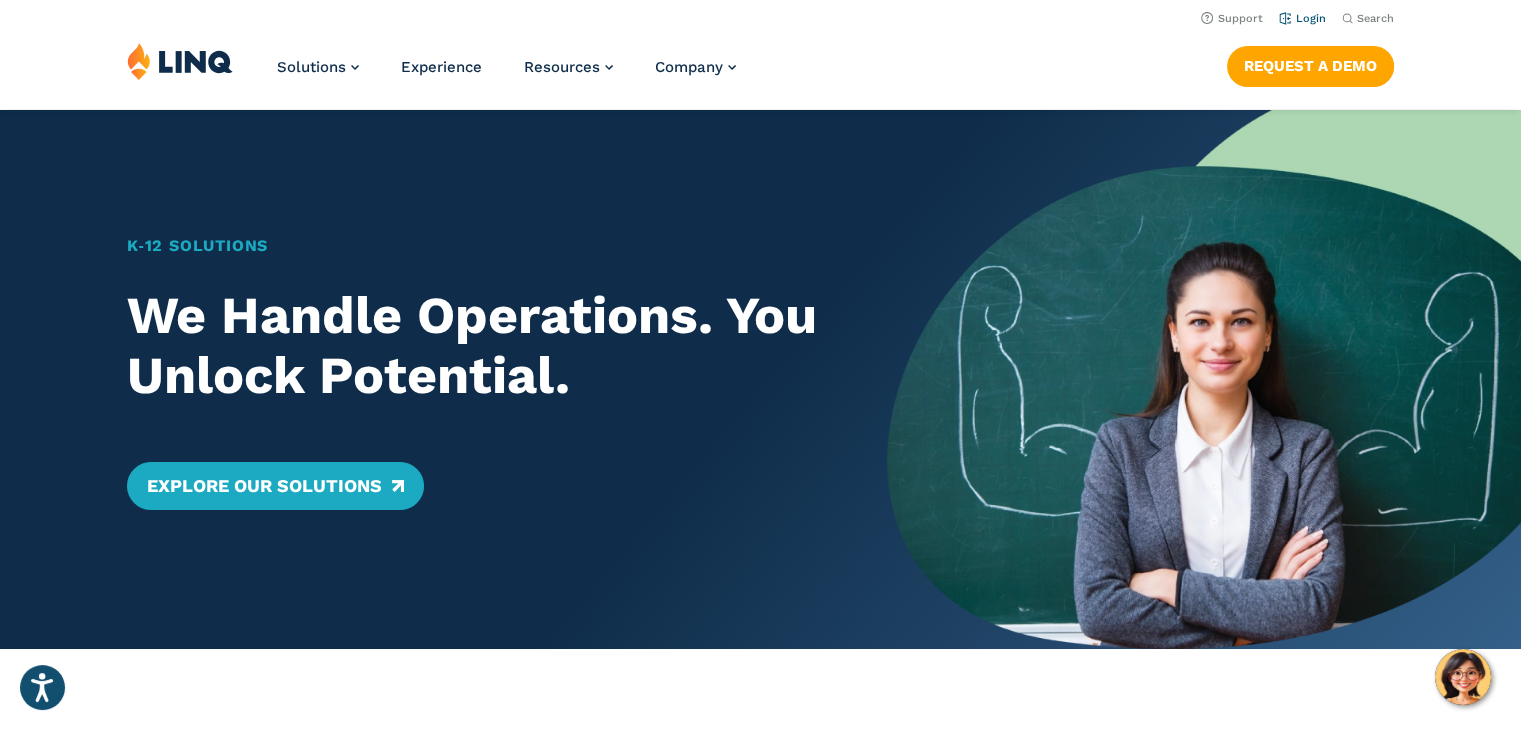 click on "Login" at bounding box center [1302, 18] 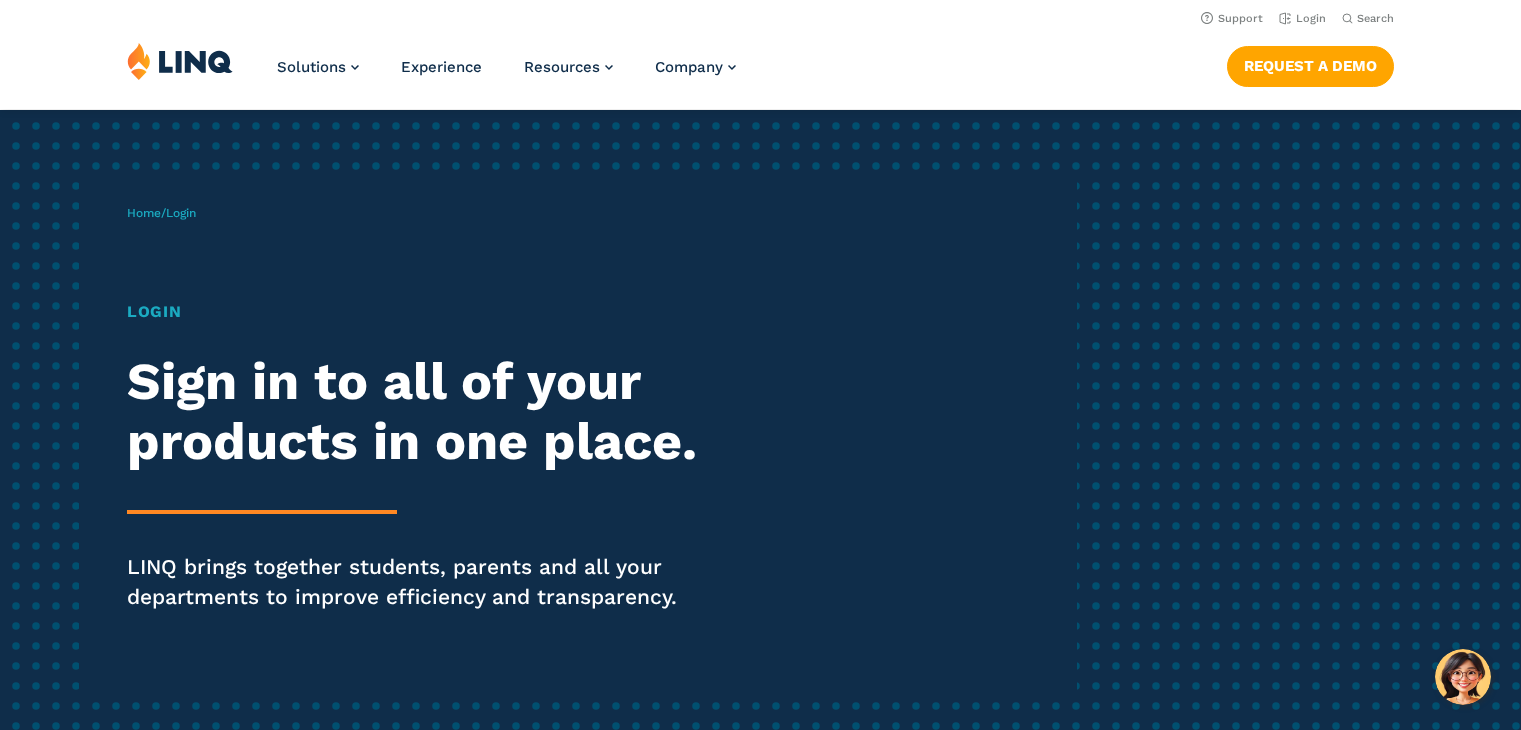 scroll, scrollTop: 0, scrollLeft: 0, axis: both 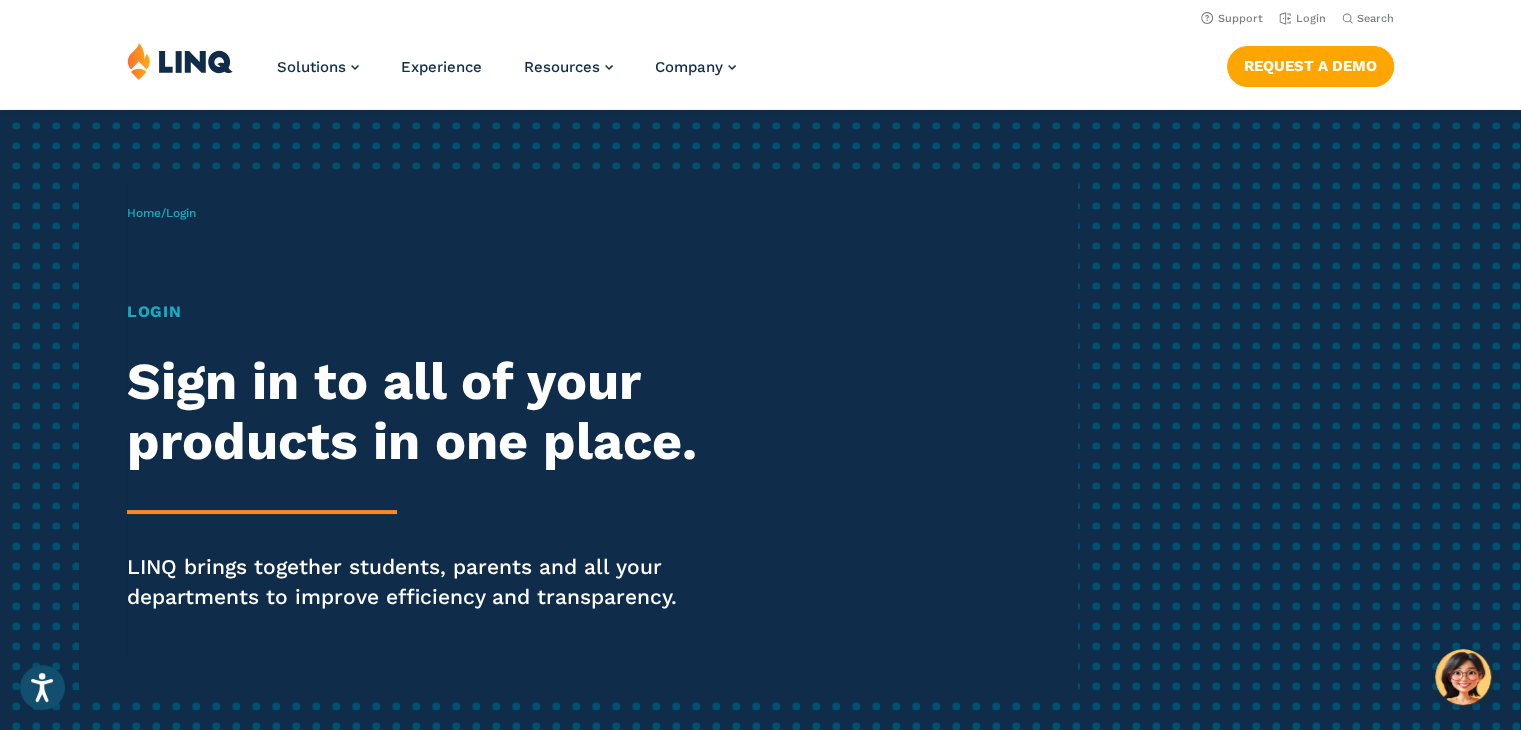 click on "Login" at bounding box center [181, 213] 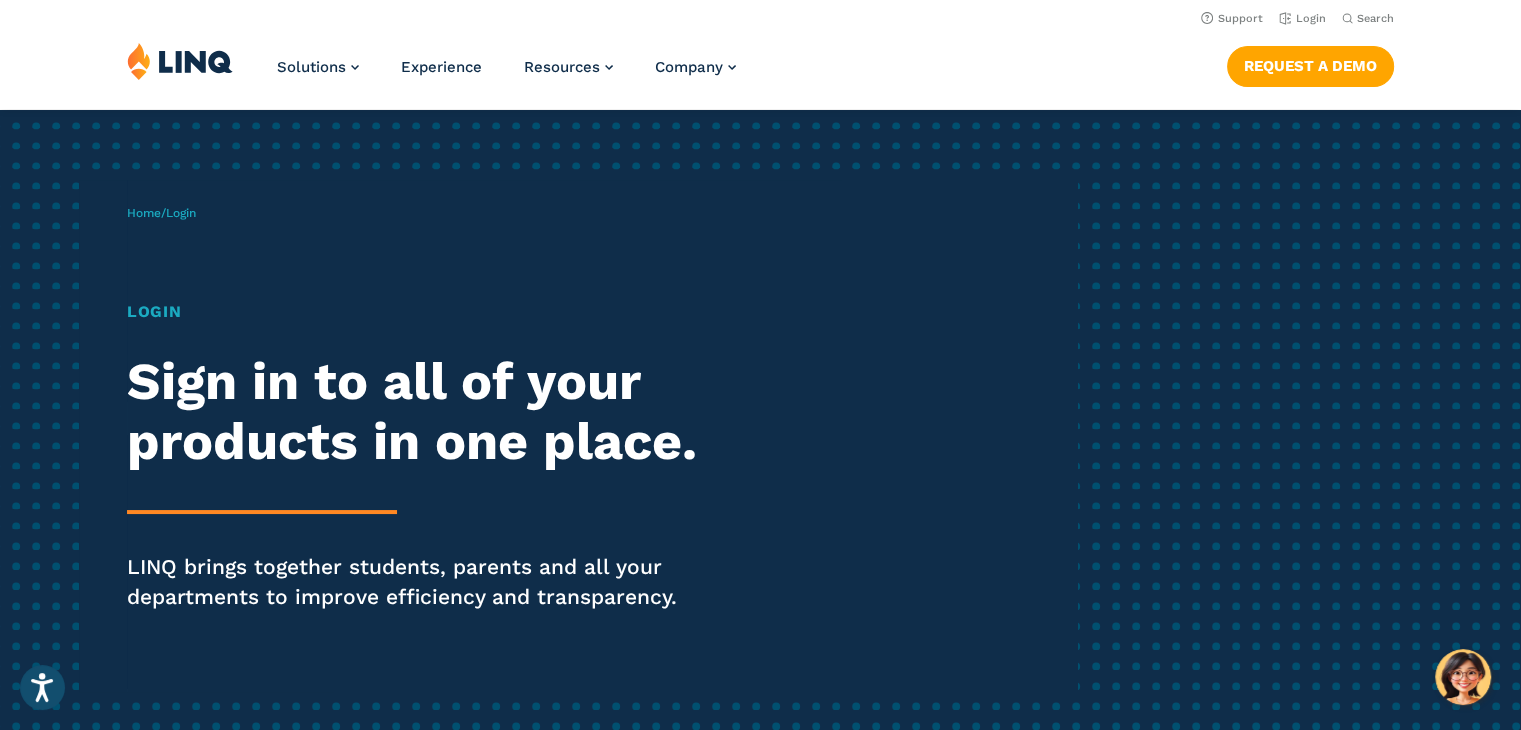 click on "Login" at bounding box center [420, 312] 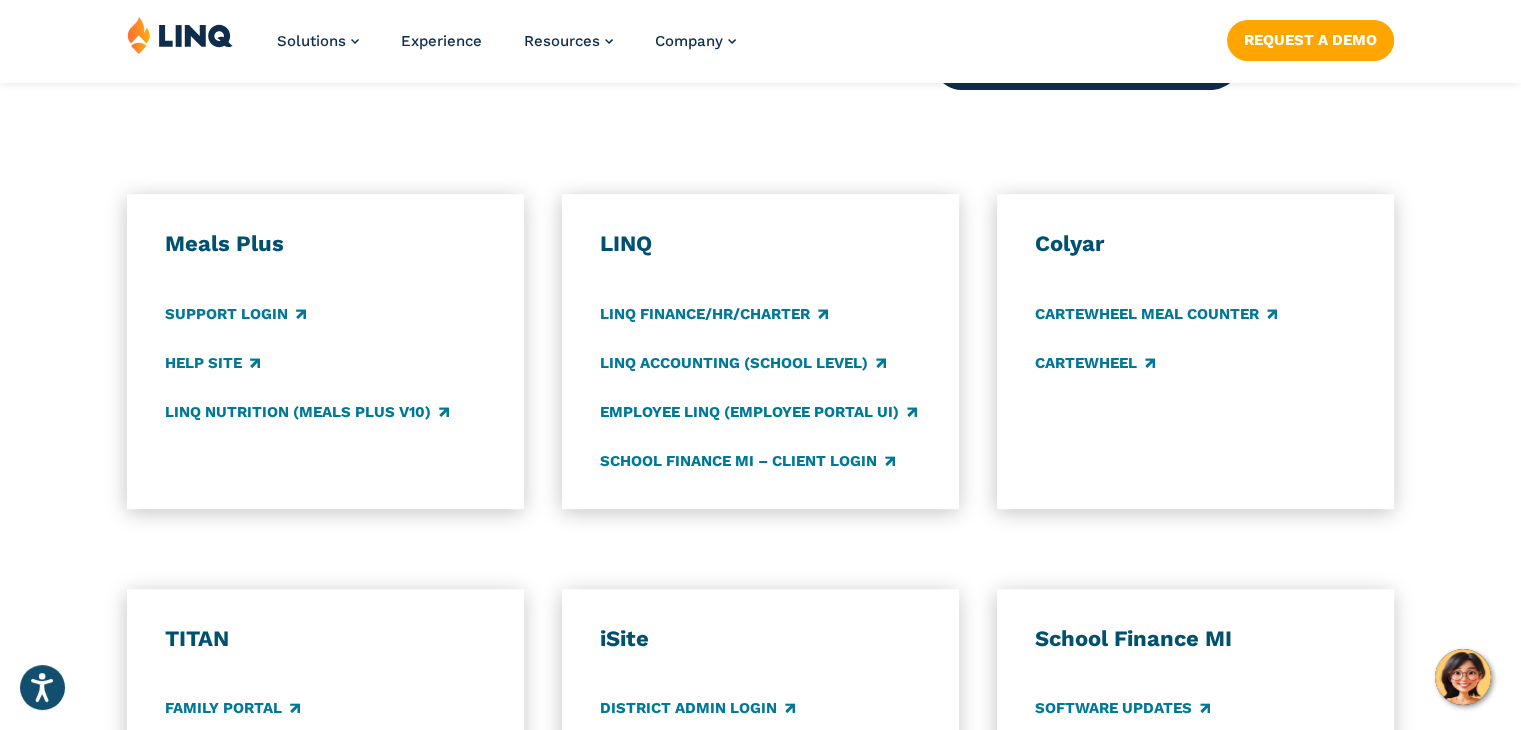 scroll, scrollTop: 1052, scrollLeft: 0, axis: vertical 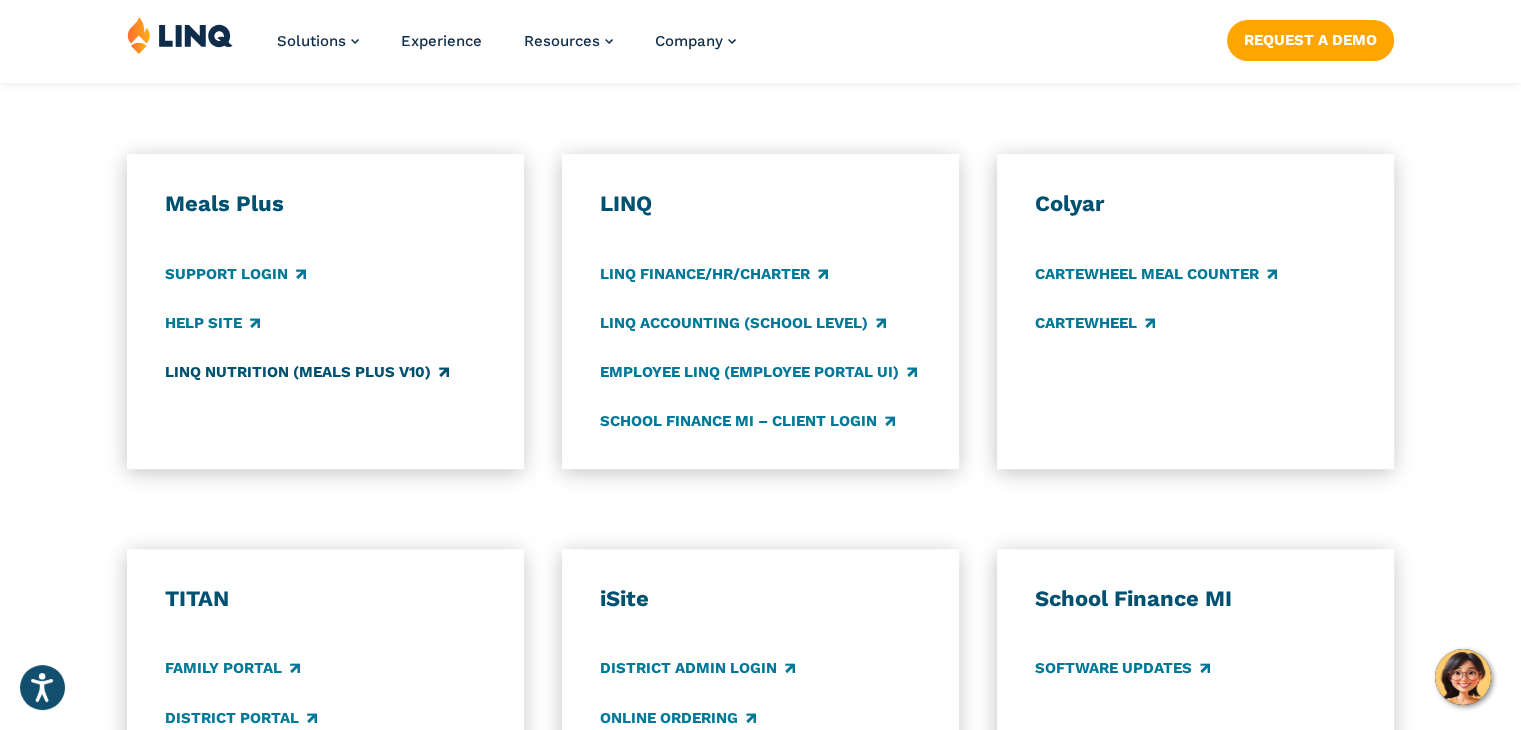 click on "LINQ Nutrition (Meals Plus v10)" at bounding box center [307, 372] 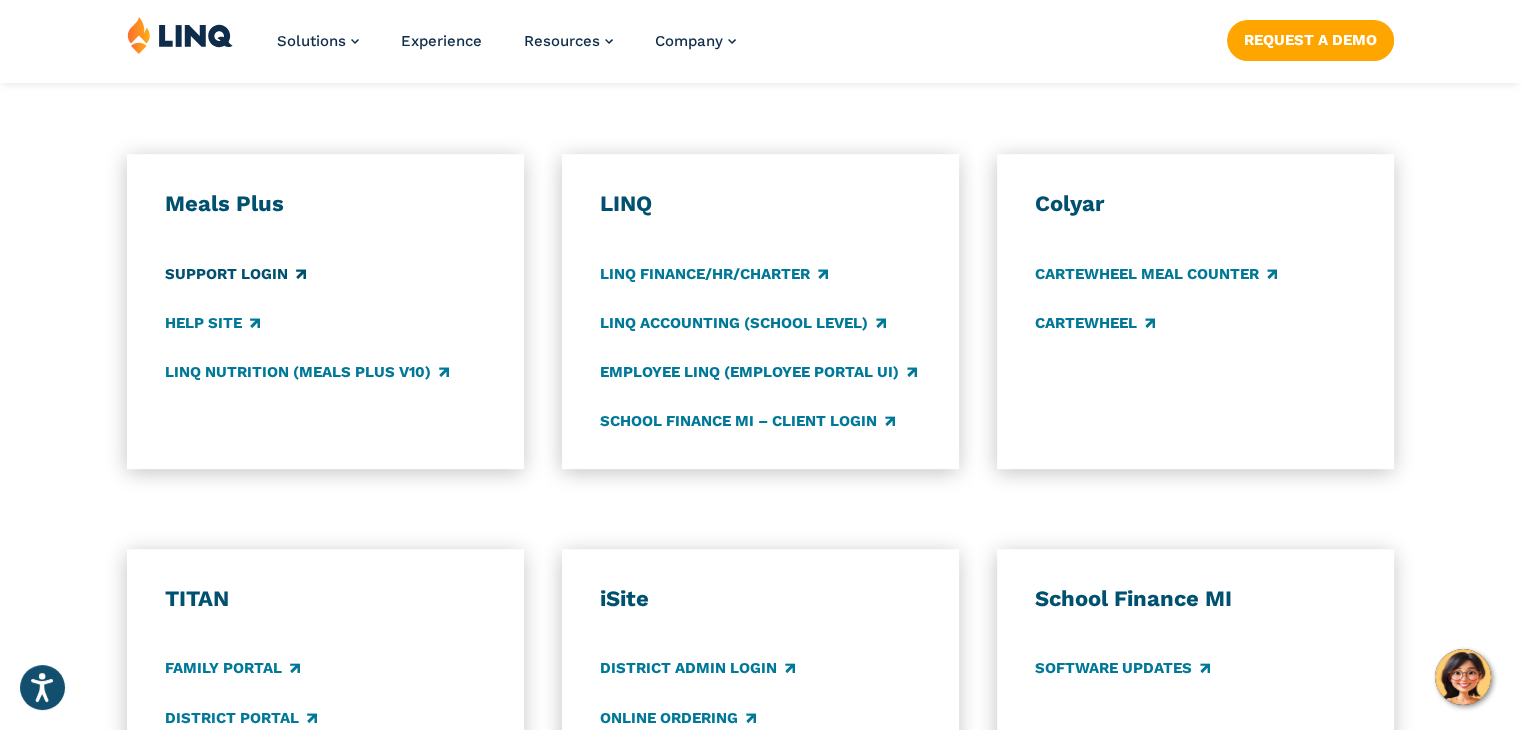 click on "Support Login" at bounding box center (235, 274) 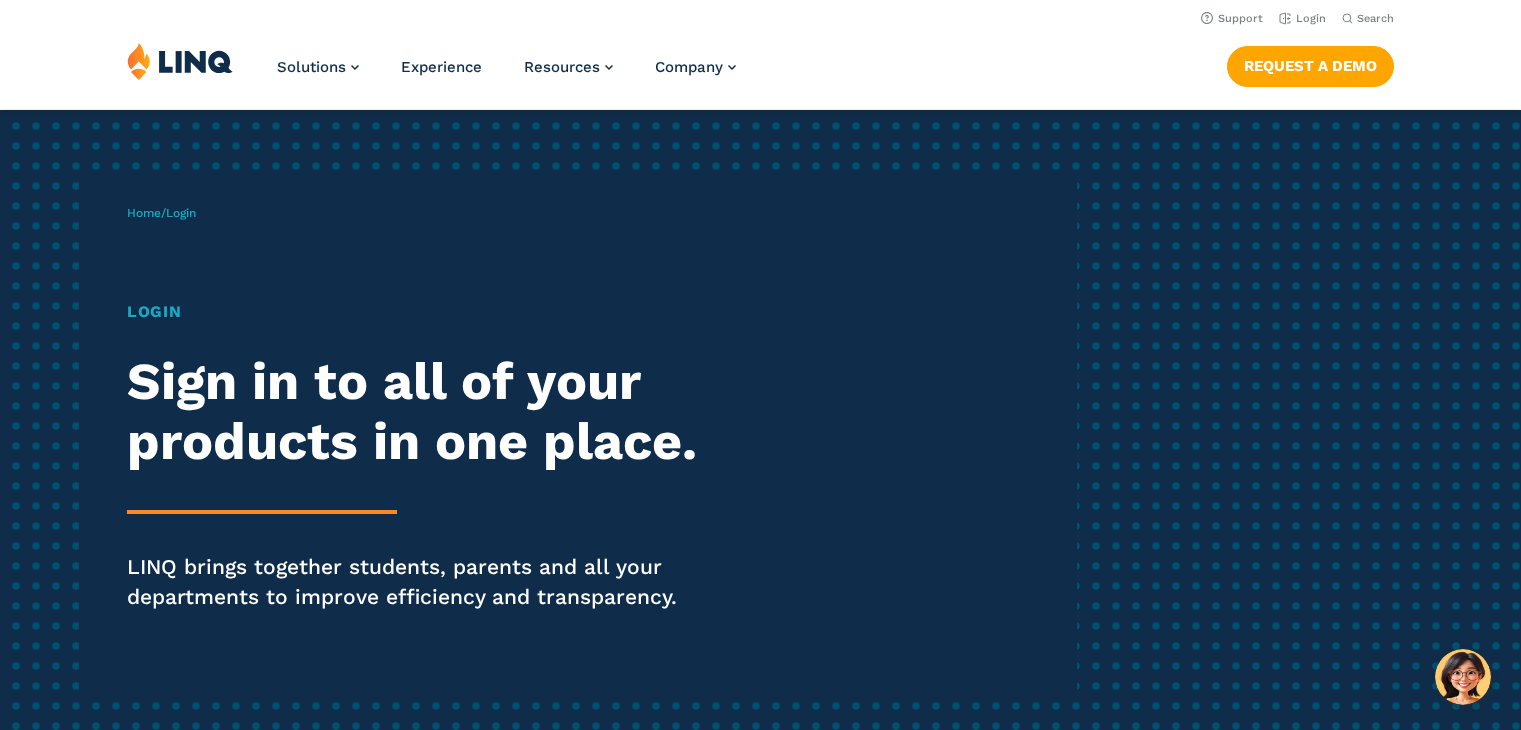 scroll, scrollTop: 0, scrollLeft: 0, axis: both 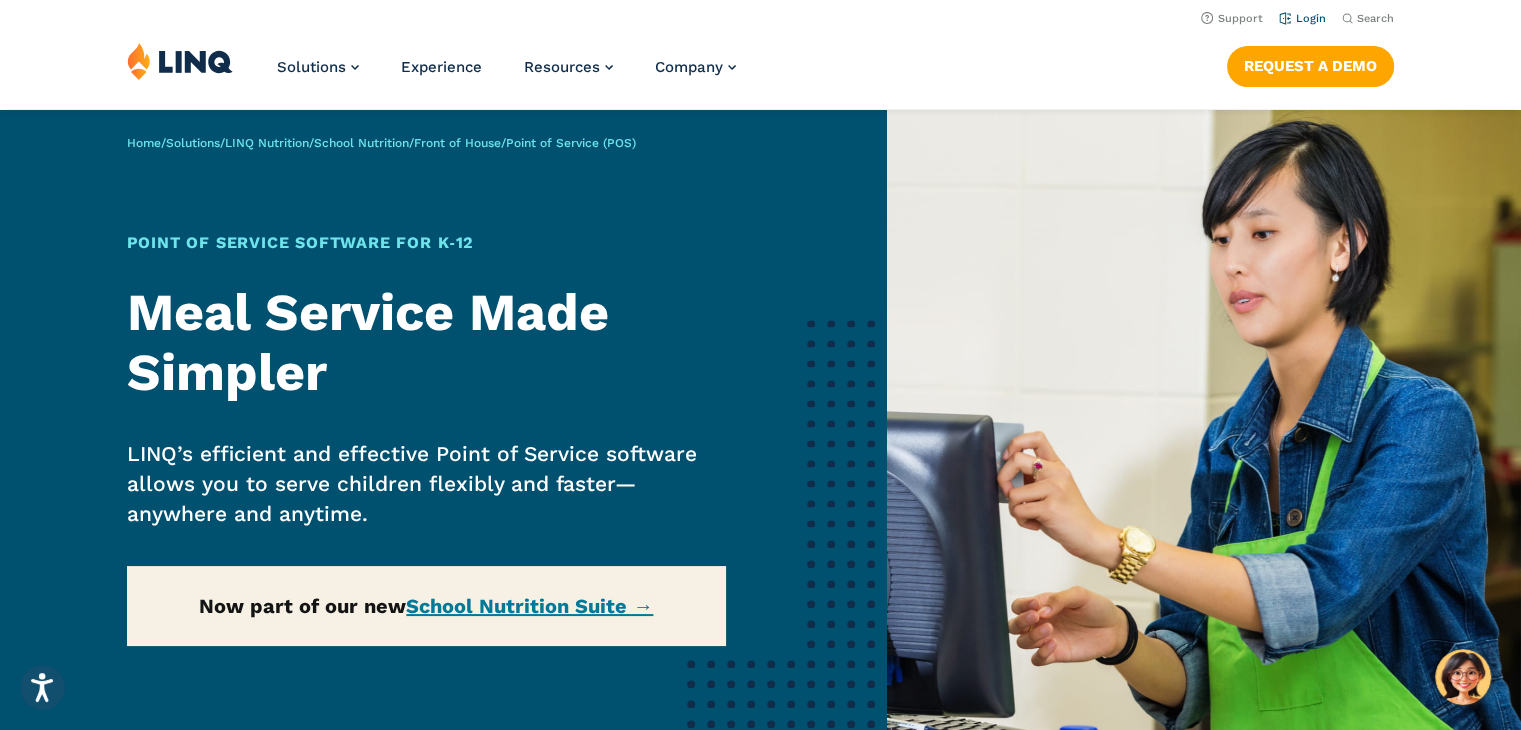 click on "Login" at bounding box center [1302, 18] 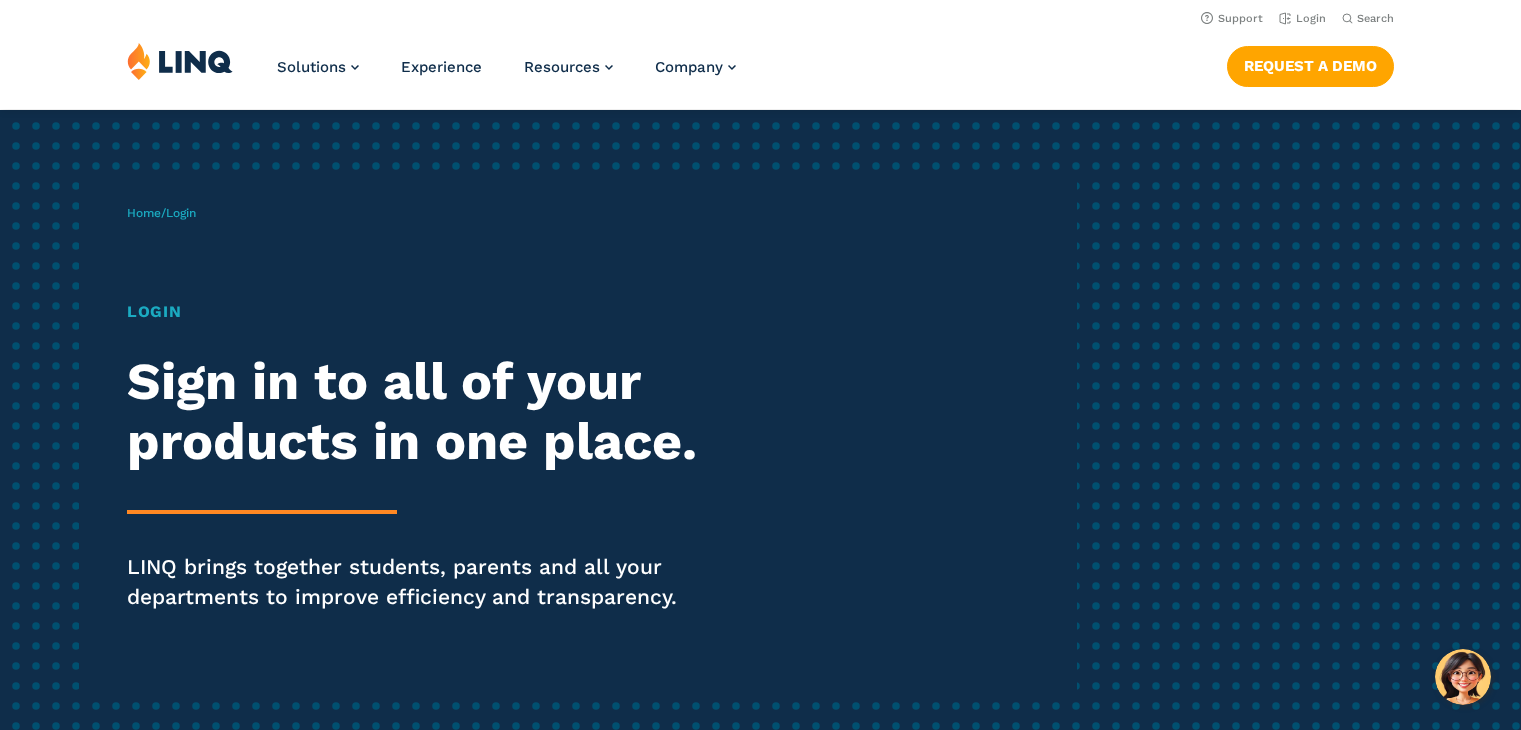 scroll, scrollTop: 0, scrollLeft: 0, axis: both 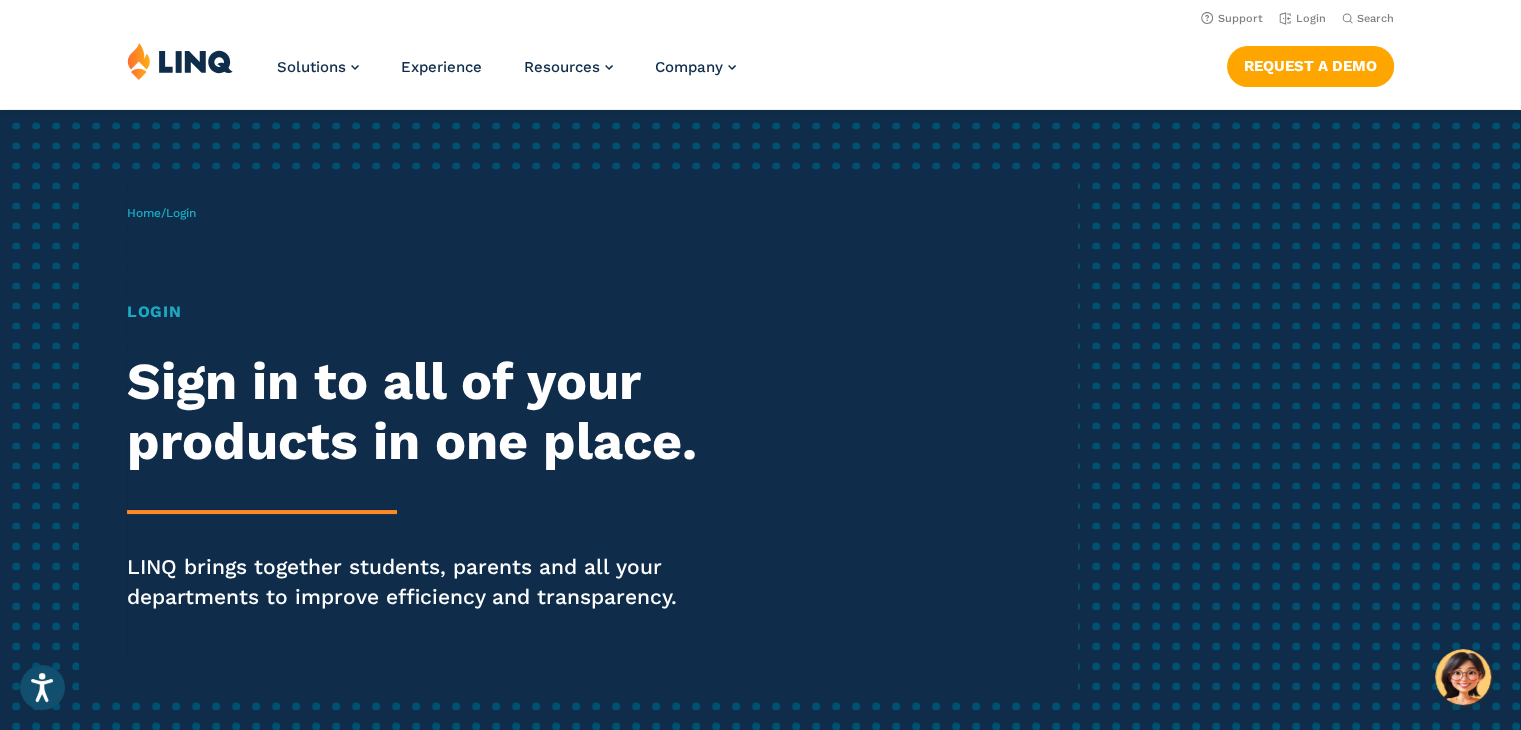 click on "Login" at bounding box center [420, 312] 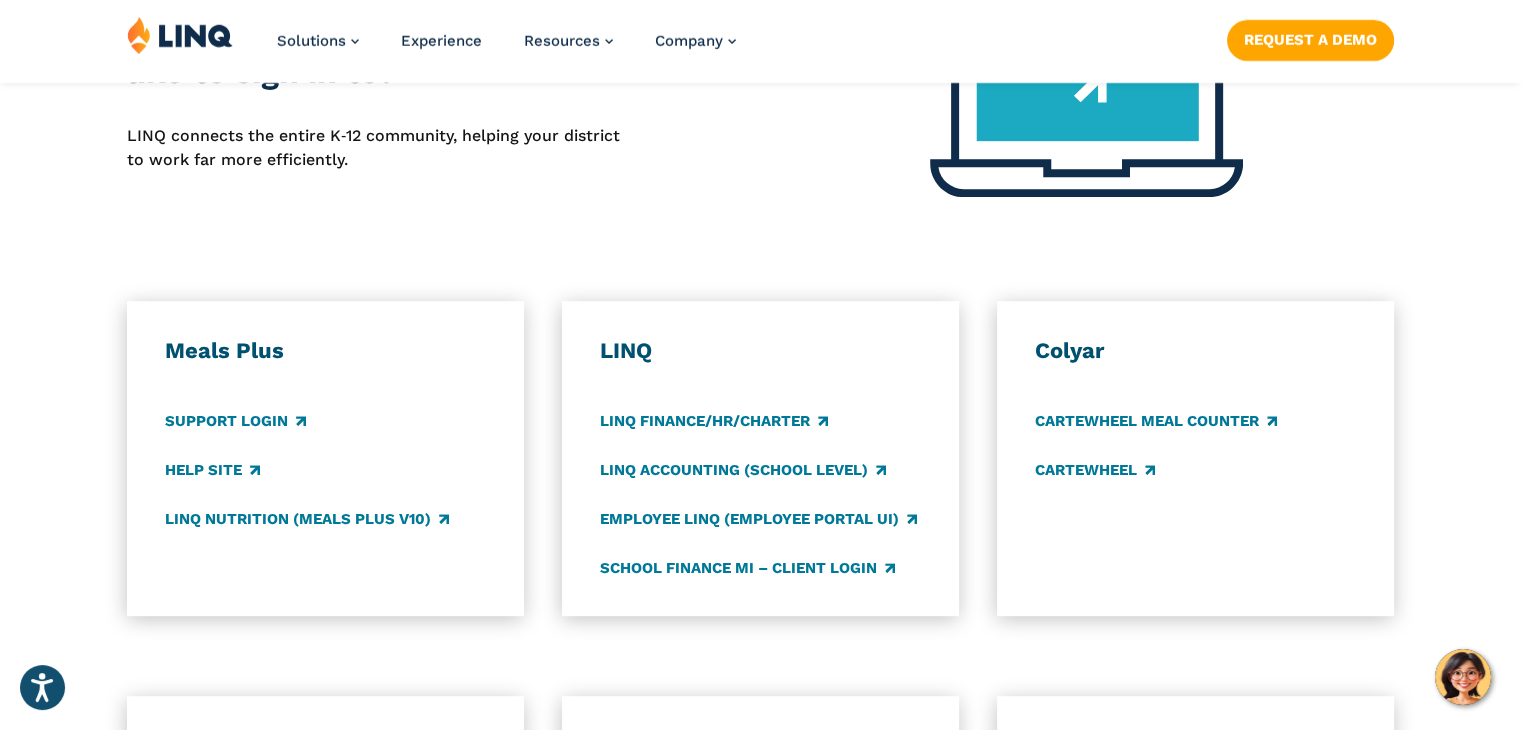 scroll, scrollTop: 949, scrollLeft: 0, axis: vertical 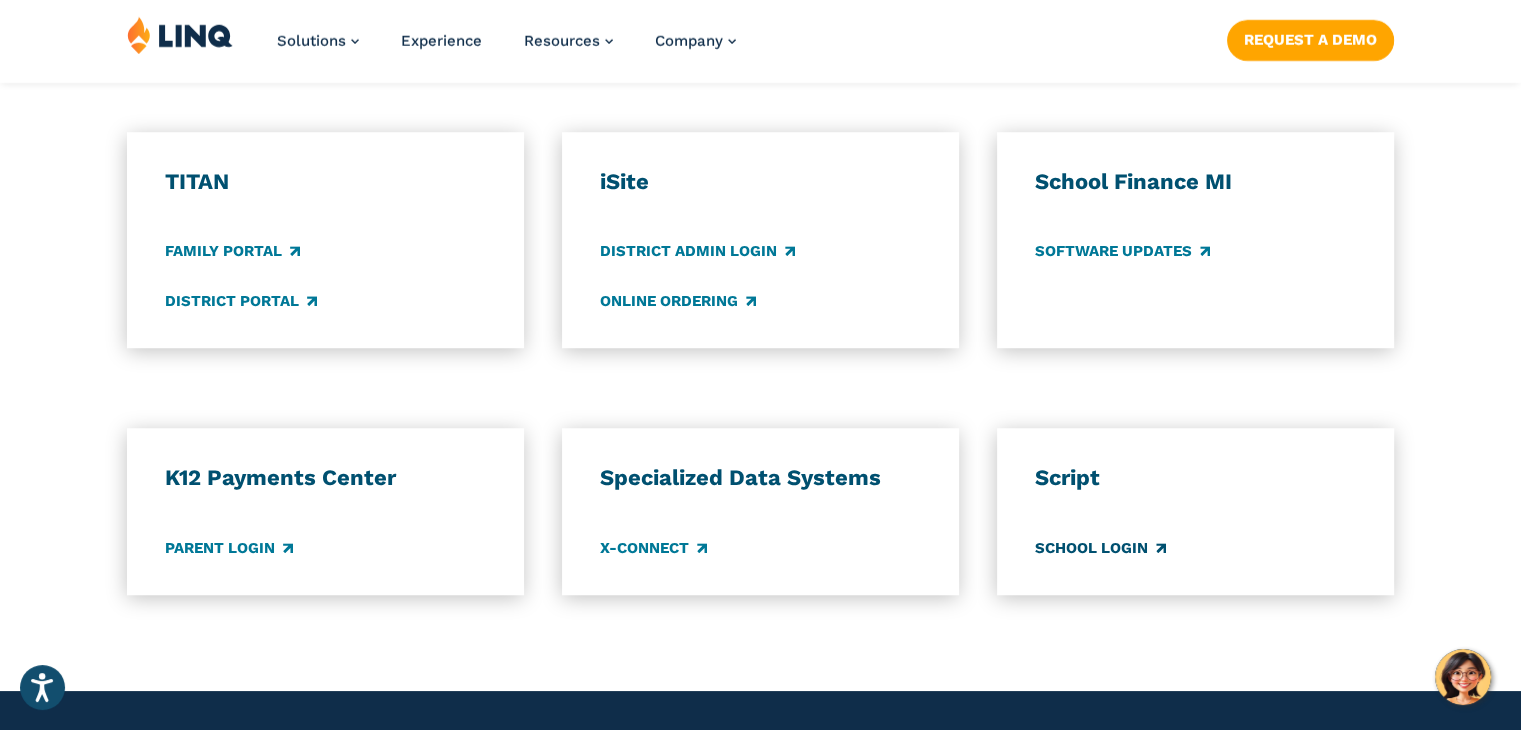 click on "School Login" at bounding box center [1100, 548] 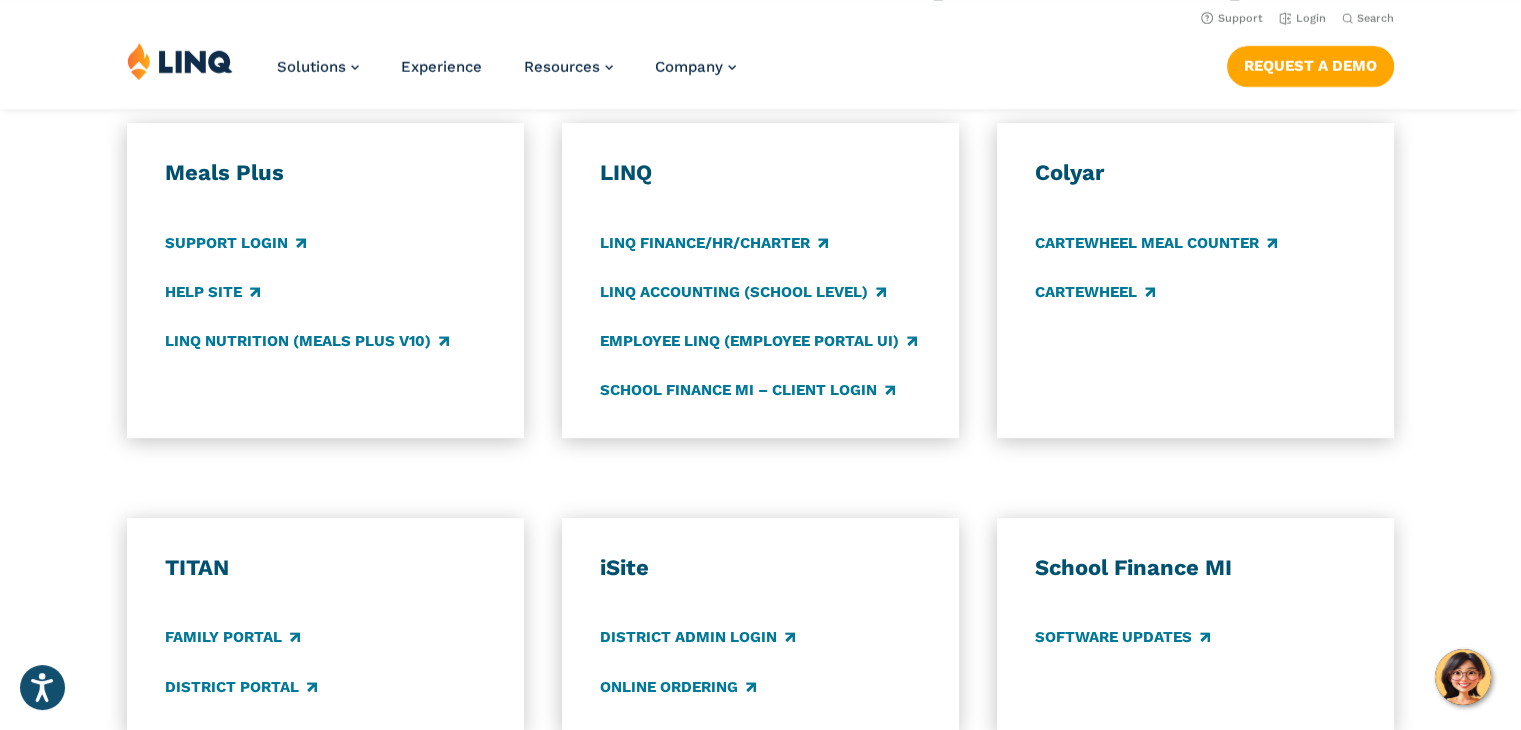 scroll, scrollTop: 1069, scrollLeft: 0, axis: vertical 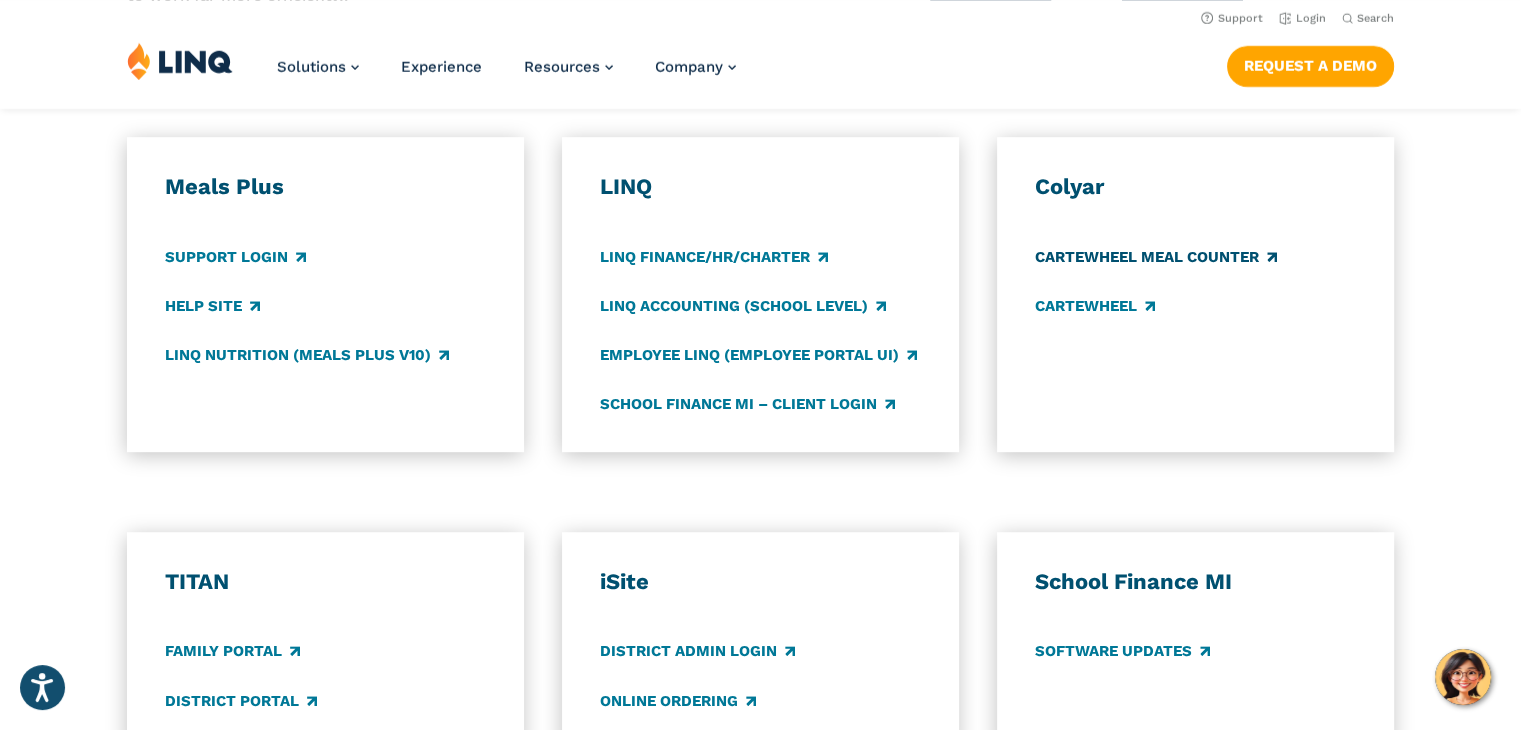 click on "CARTEWHEEL Meal Counter" at bounding box center [1156, 257] 